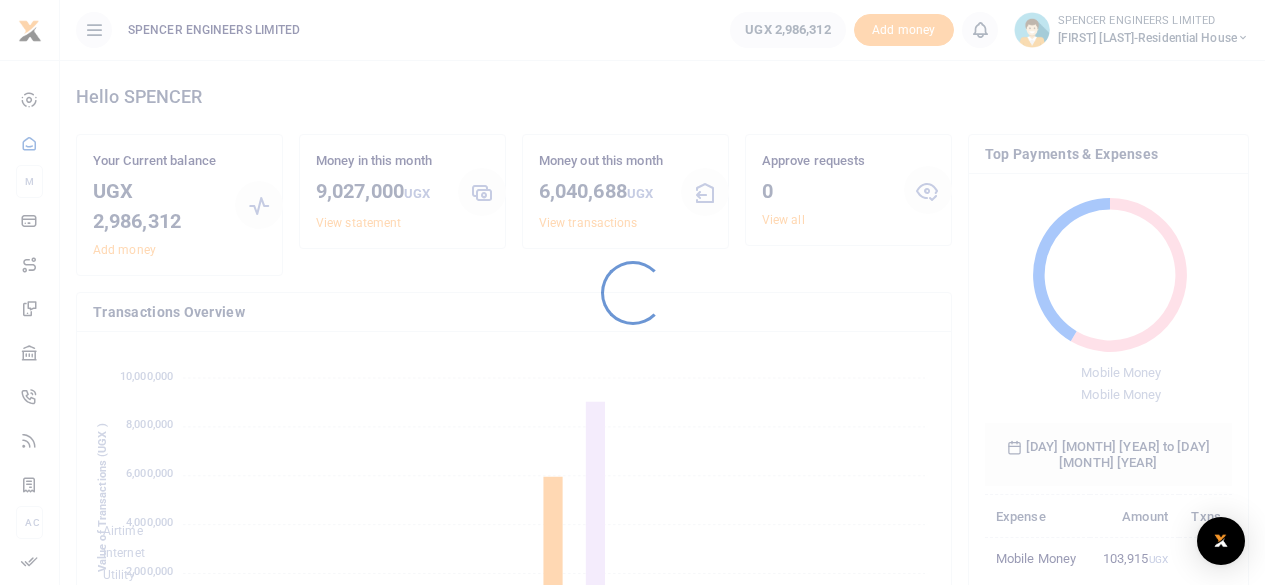 scroll, scrollTop: 0, scrollLeft: 0, axis: both 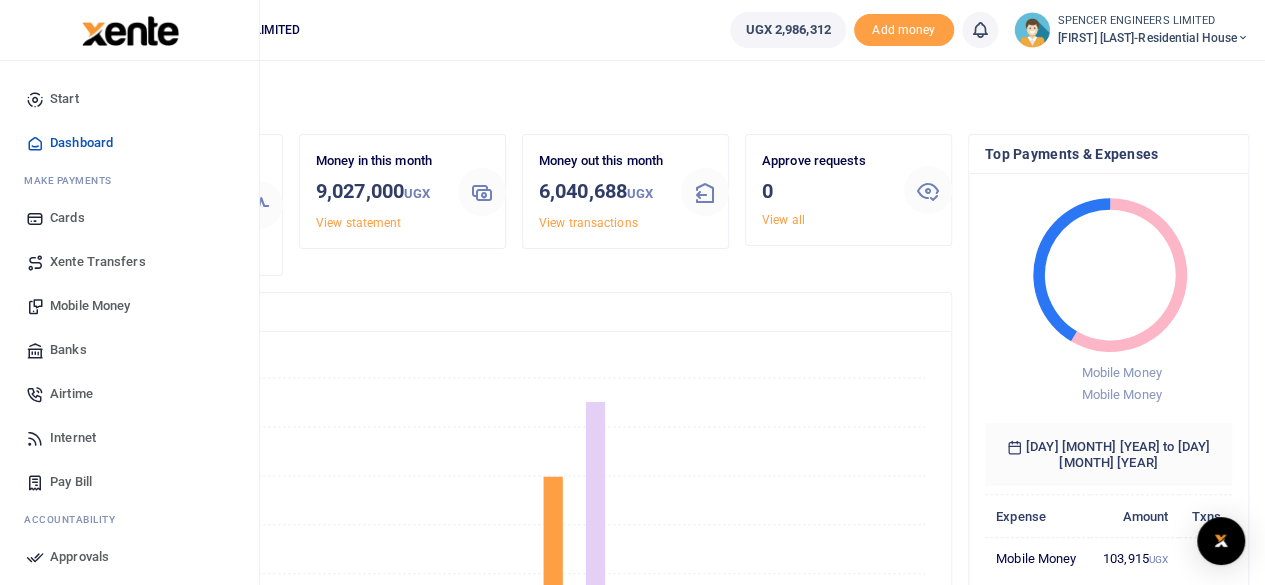 click on "Pay Bill" at bounding box center [71, 482] 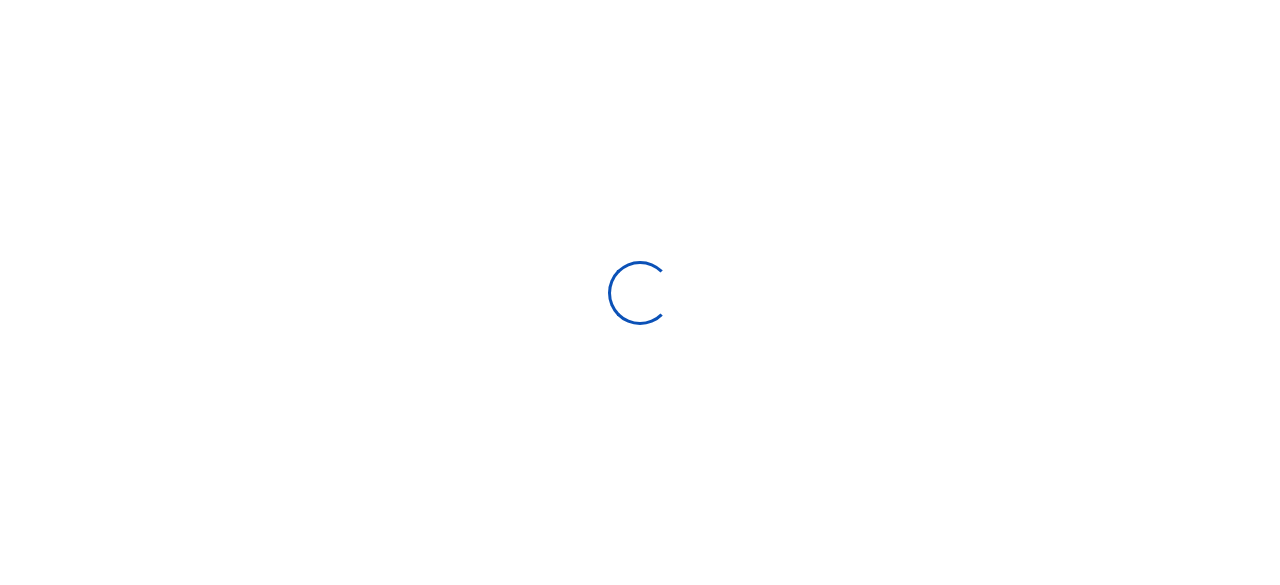 scroll, scrollTop: 0, scrollLeft: 0, axis: both 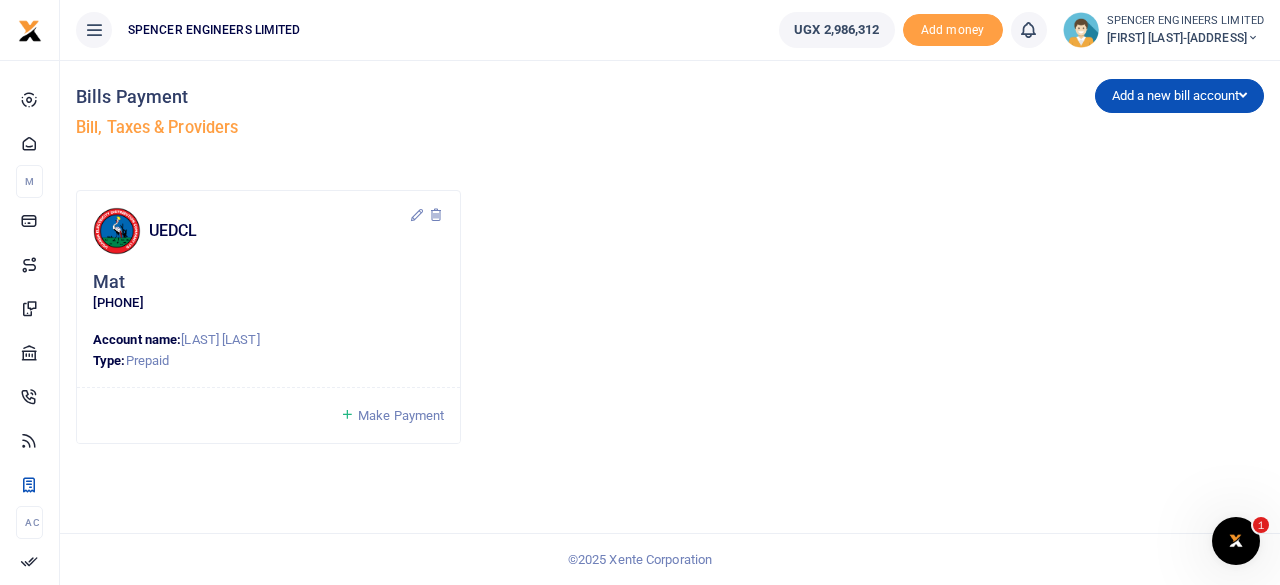 click at bounding box center (436, 215) 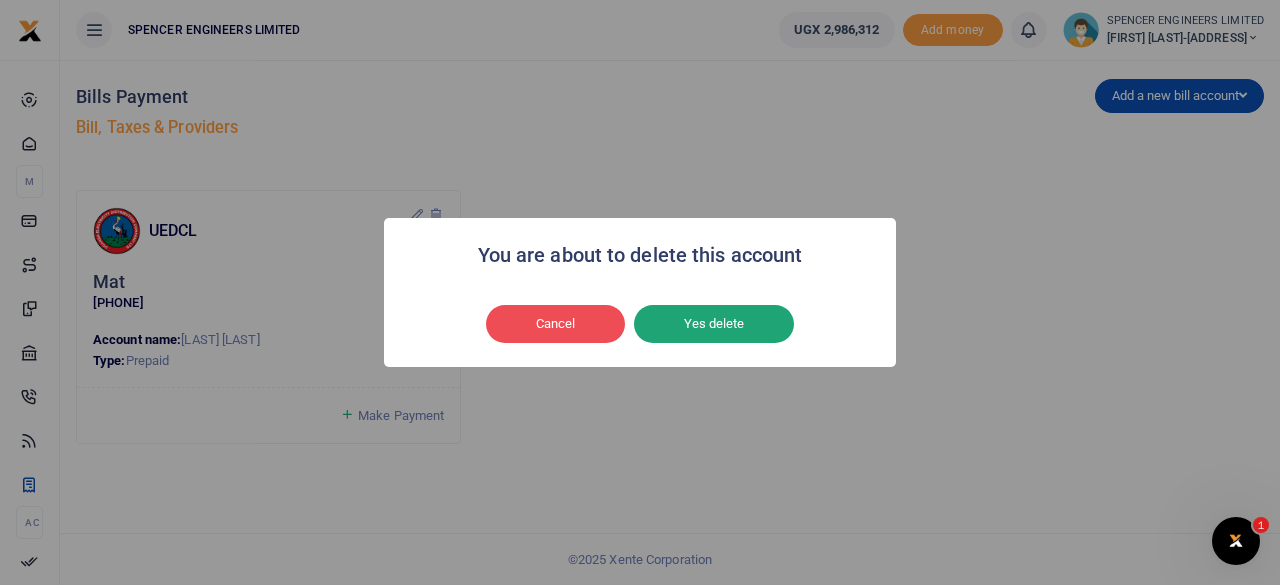 click on "Yes delete" at bounding box center [714, 324] 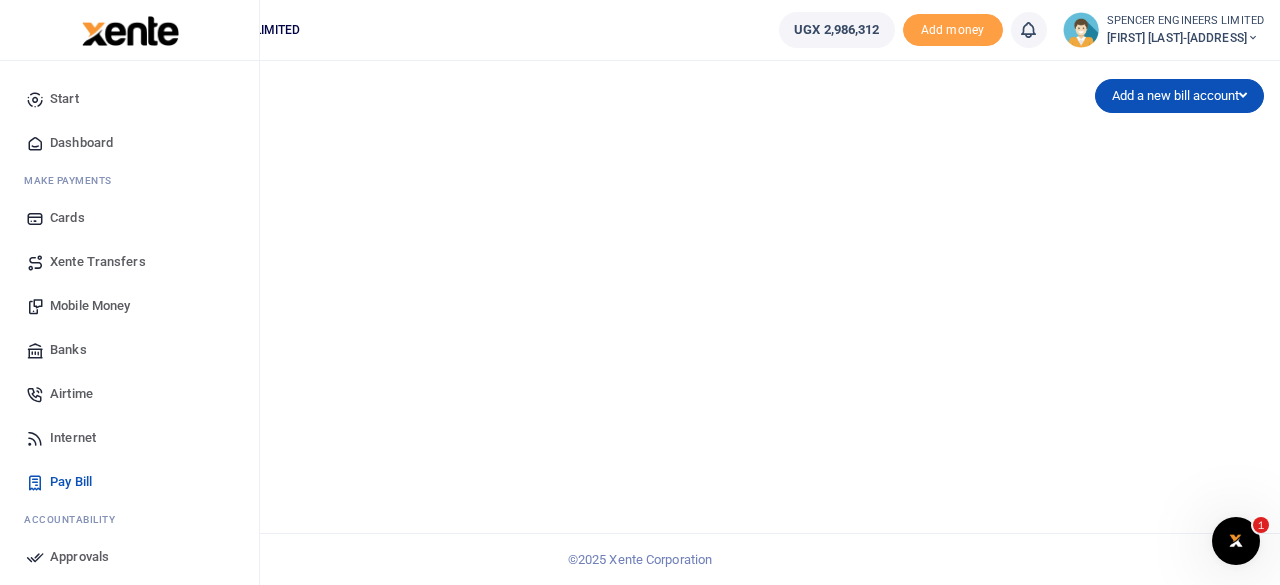 click on "Pay Bill" at bounding box center [71, 482] 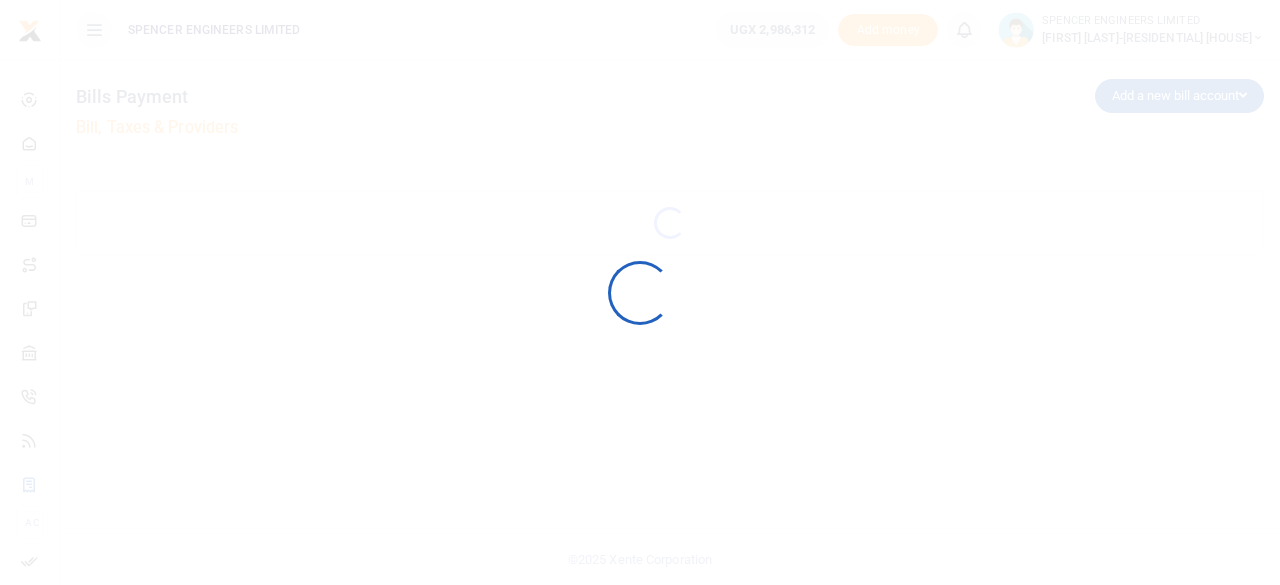 scroll, scrollTop: 0, scrollLeft: 0, axis: both 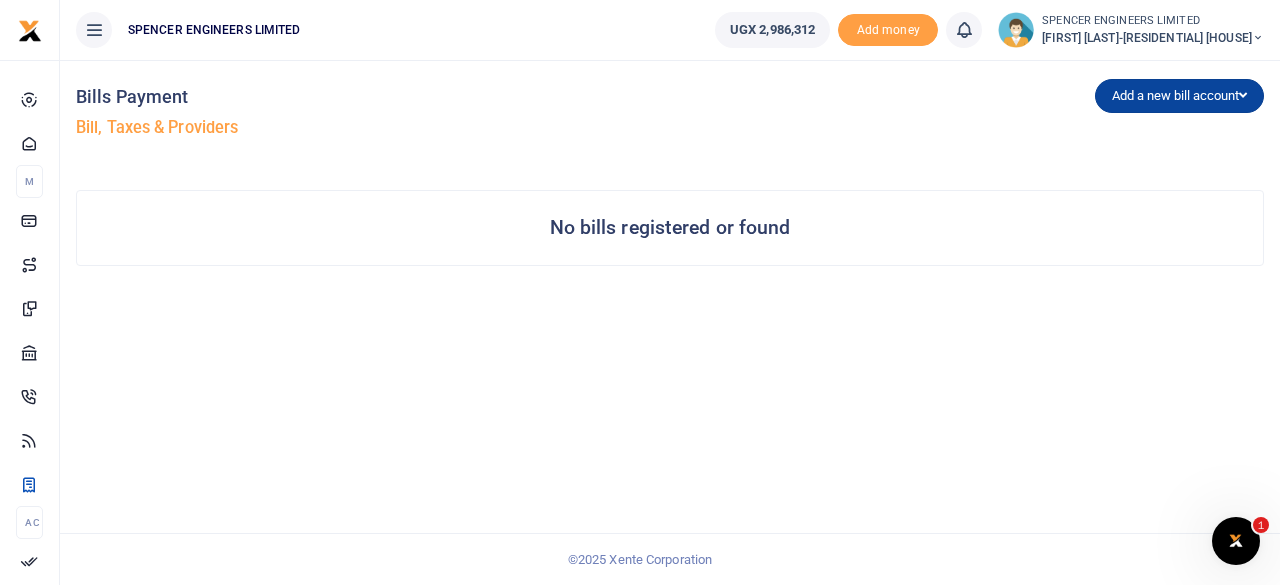 click on "Add a new bill account" at bounding box center (1179, 96) 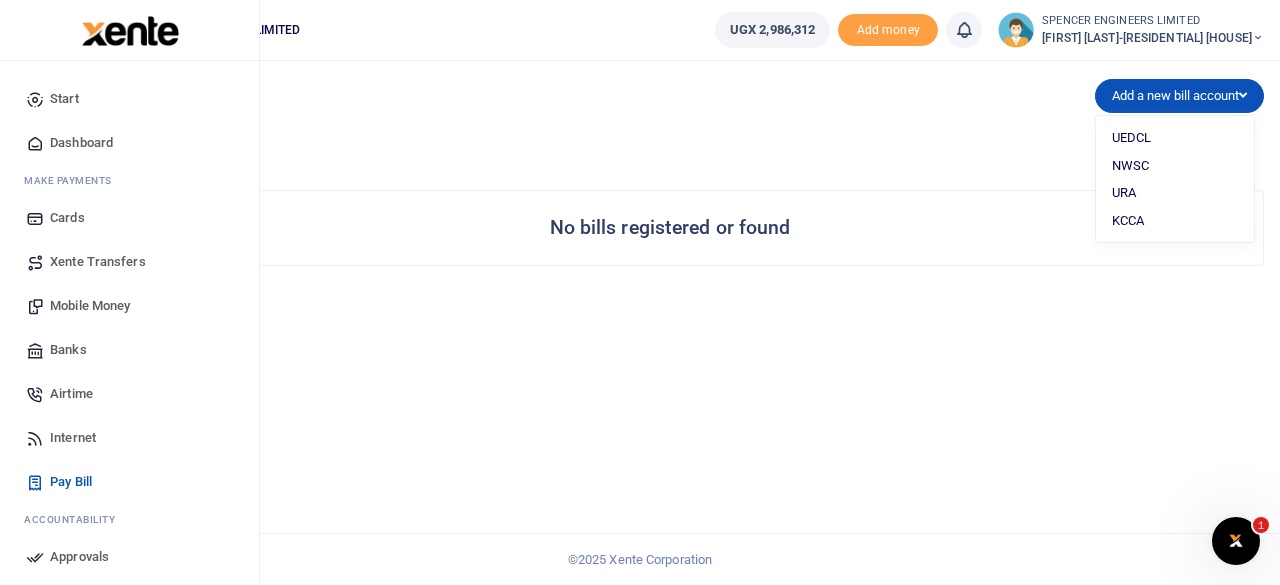 click on "Pay Bill" at bounding box center (71, 482) 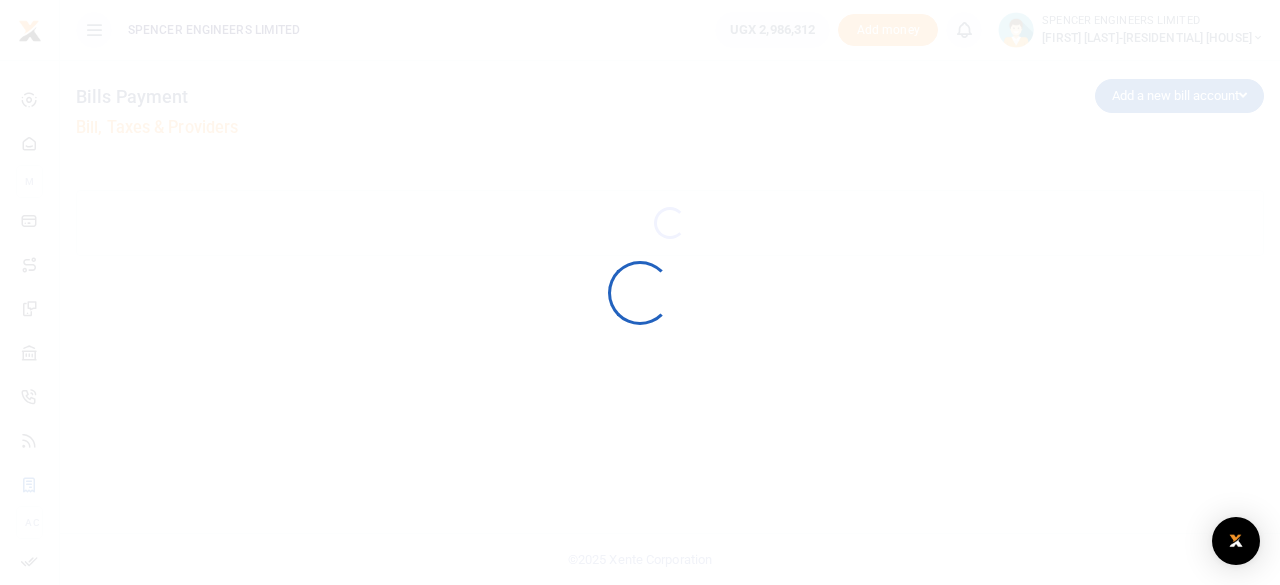 scroll, scrollTop: 0, scrollLeft: 0, axis: both 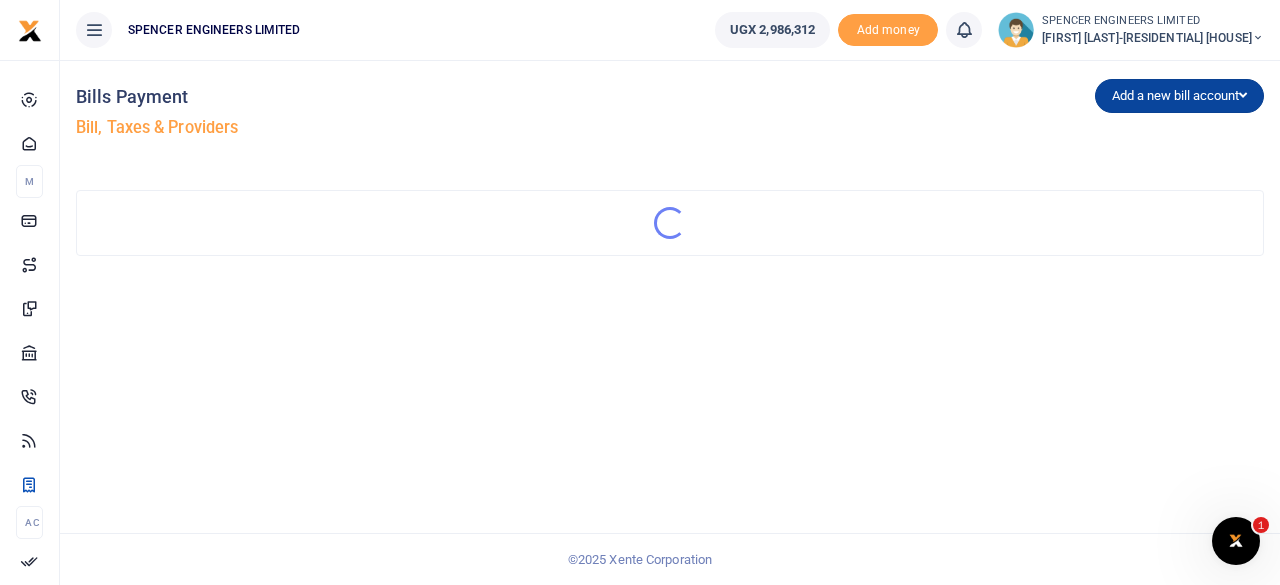 click at bounding box center (1243, 95) 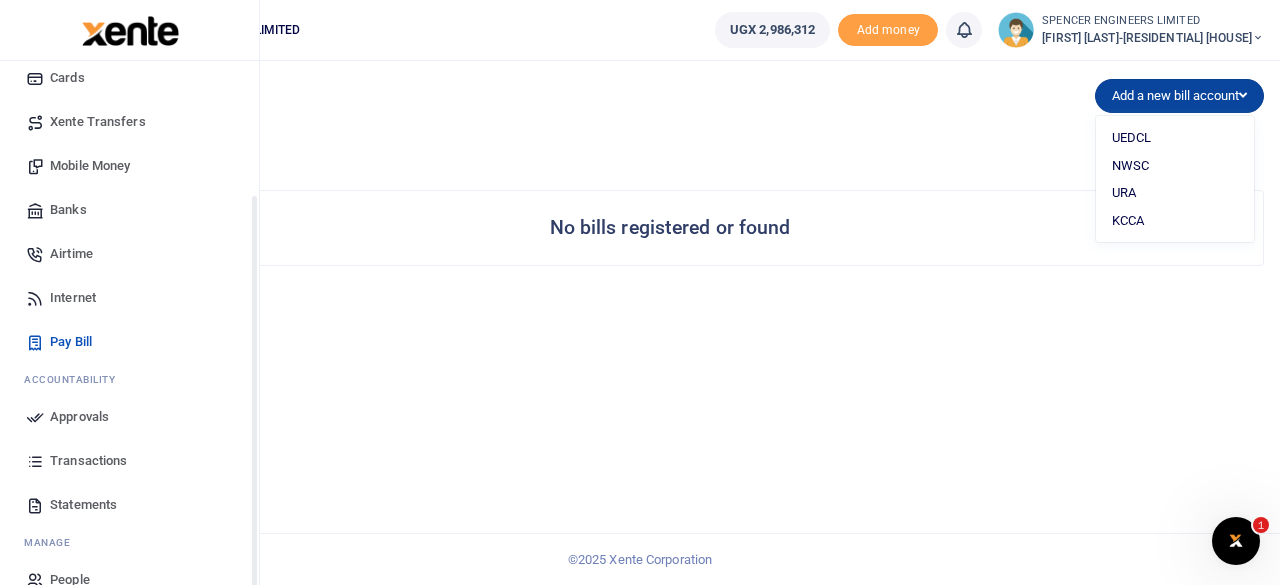 scroll, scrollTop: 172, scrollLeft: 0, axis: vertical 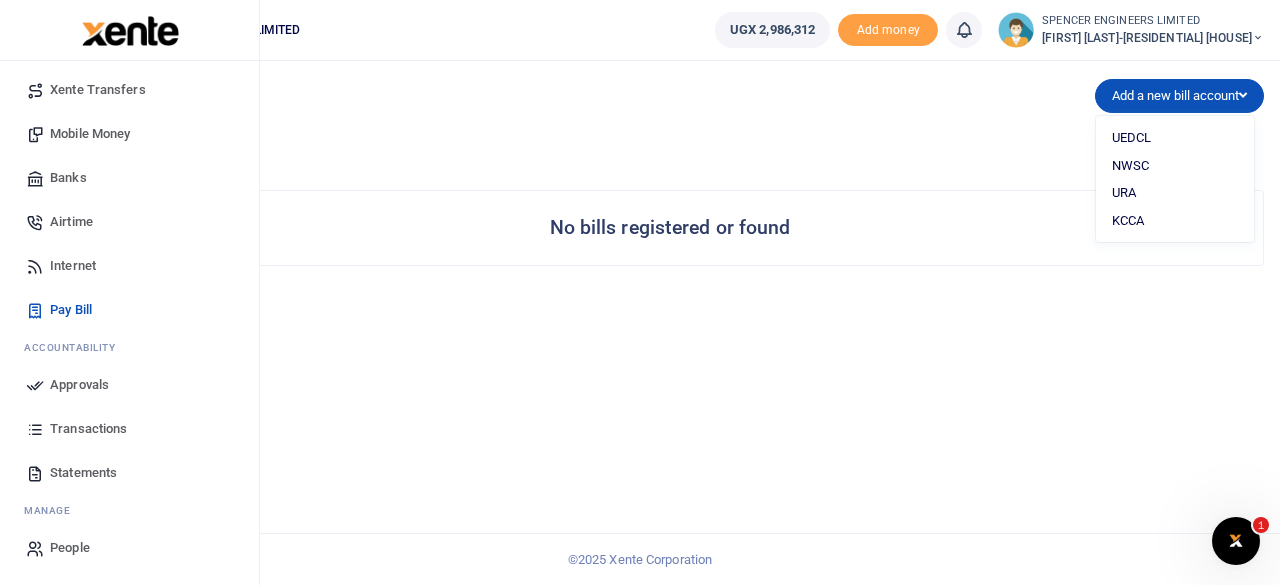 click on "Transactions" at bounding box center [88, 429] 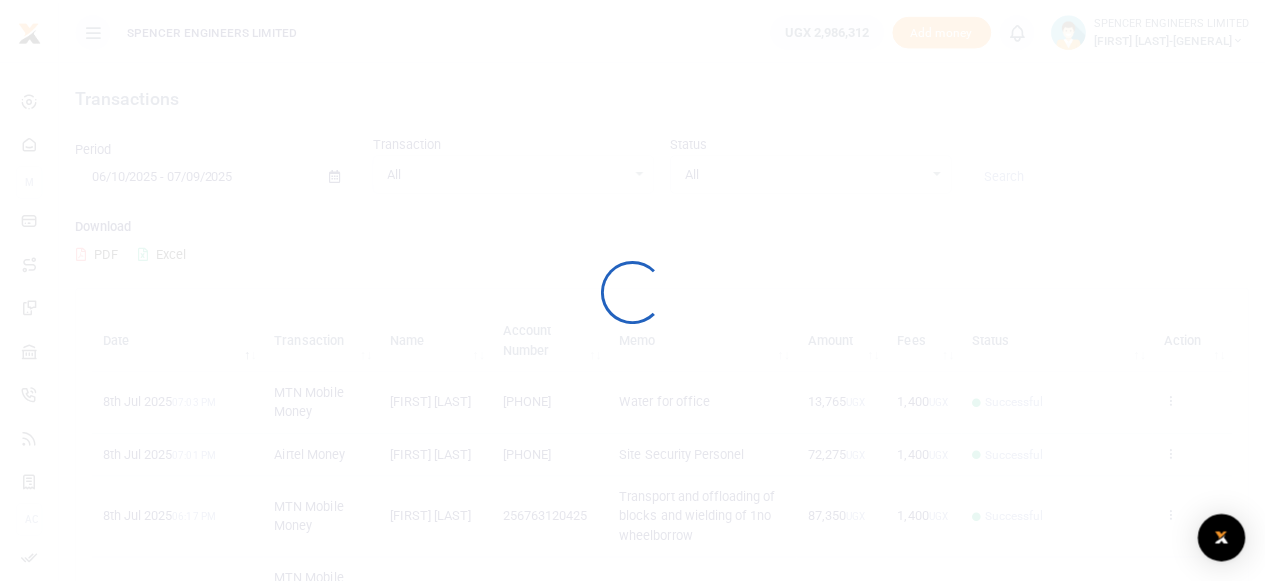 scroll, scrollTop: 0, scrollLeft: 0, axis: both 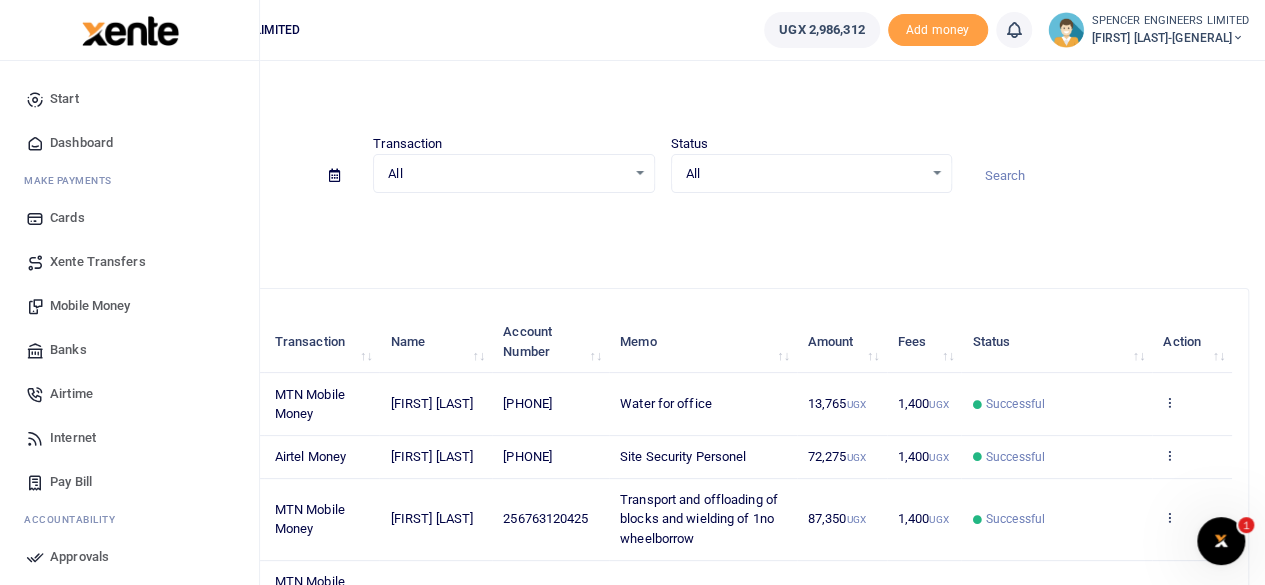 click on "Pay Bill" at bounding box center (71, 482) 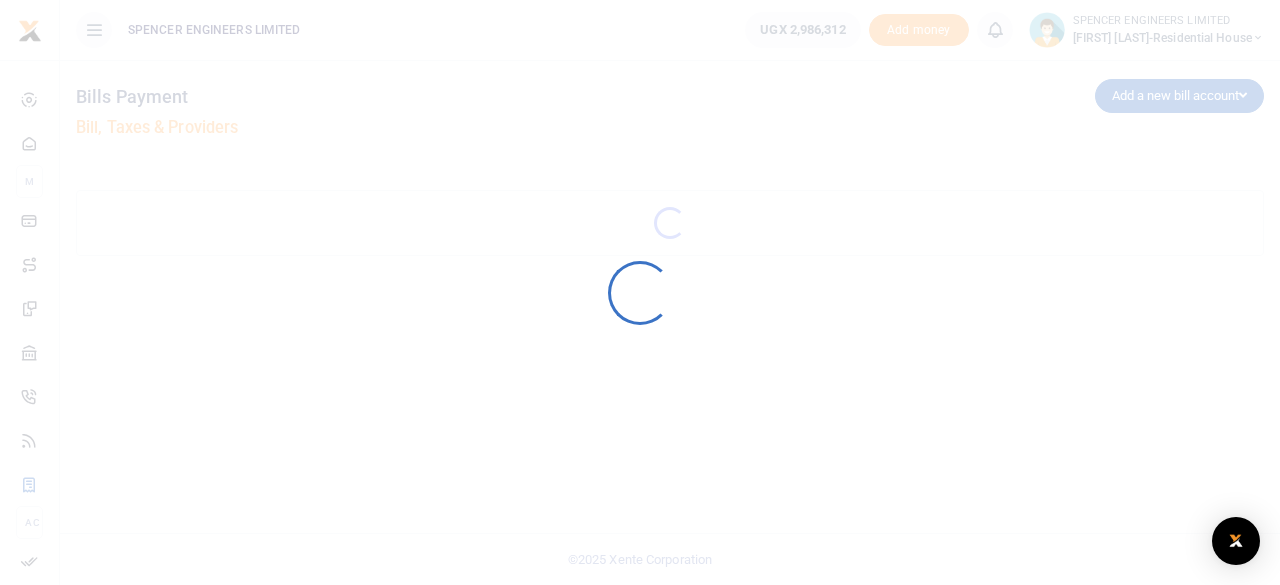 scroll, scrollTop: 0, scrollLeft: 0, axis: both 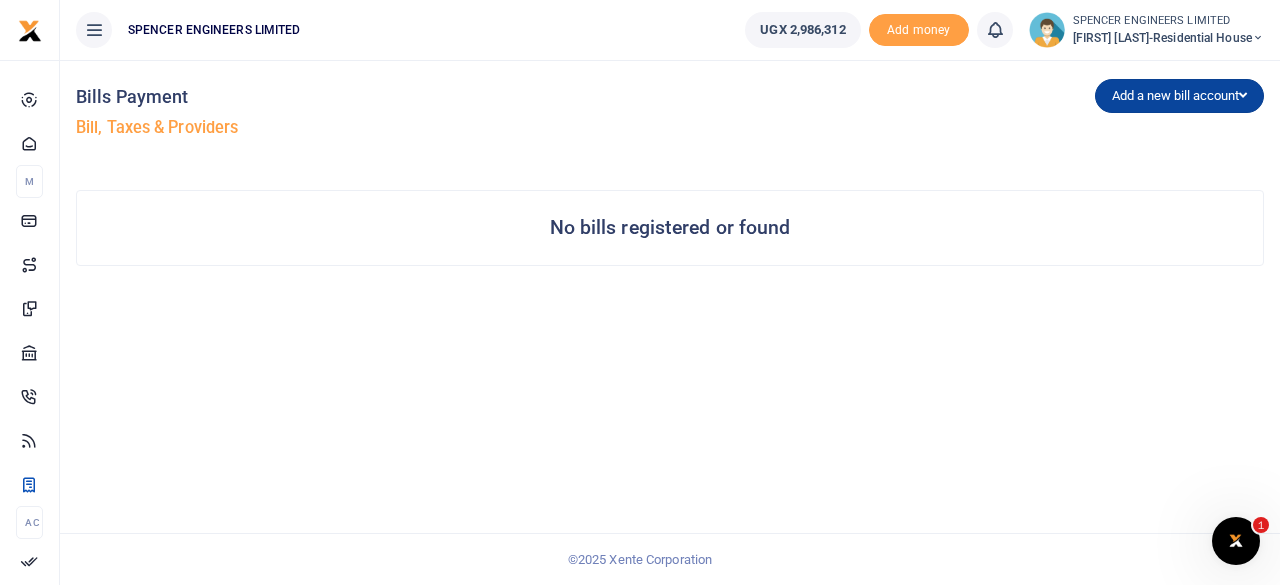click on "Add a new bill account" at bounding box center [1179, 96] 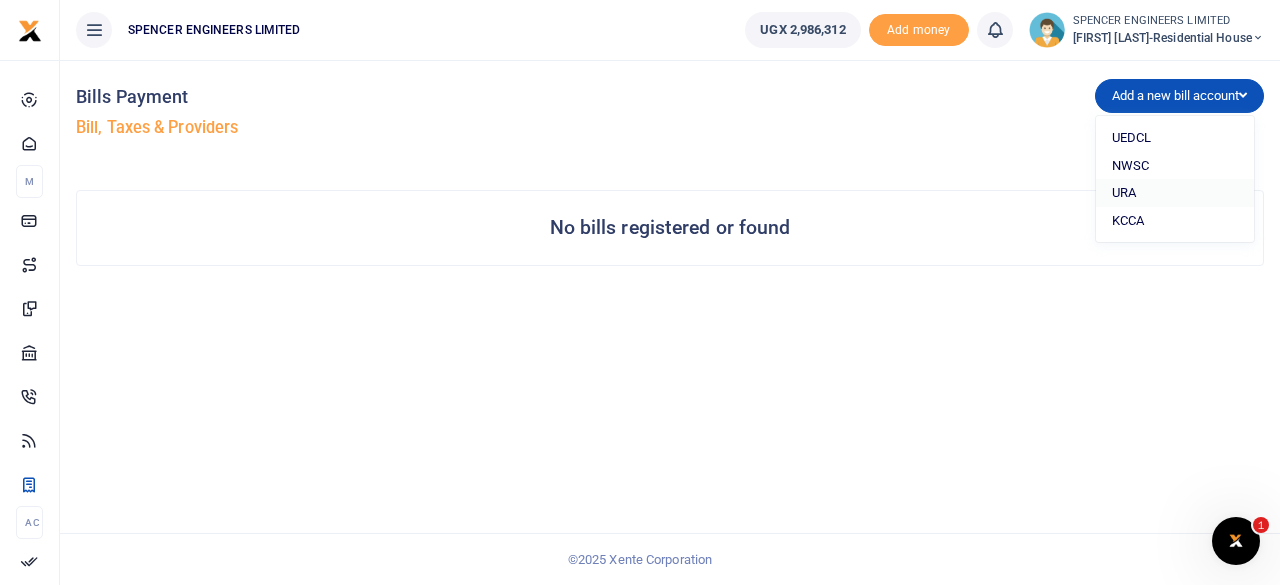 click on "URA" at bounding box center [1175, 193] 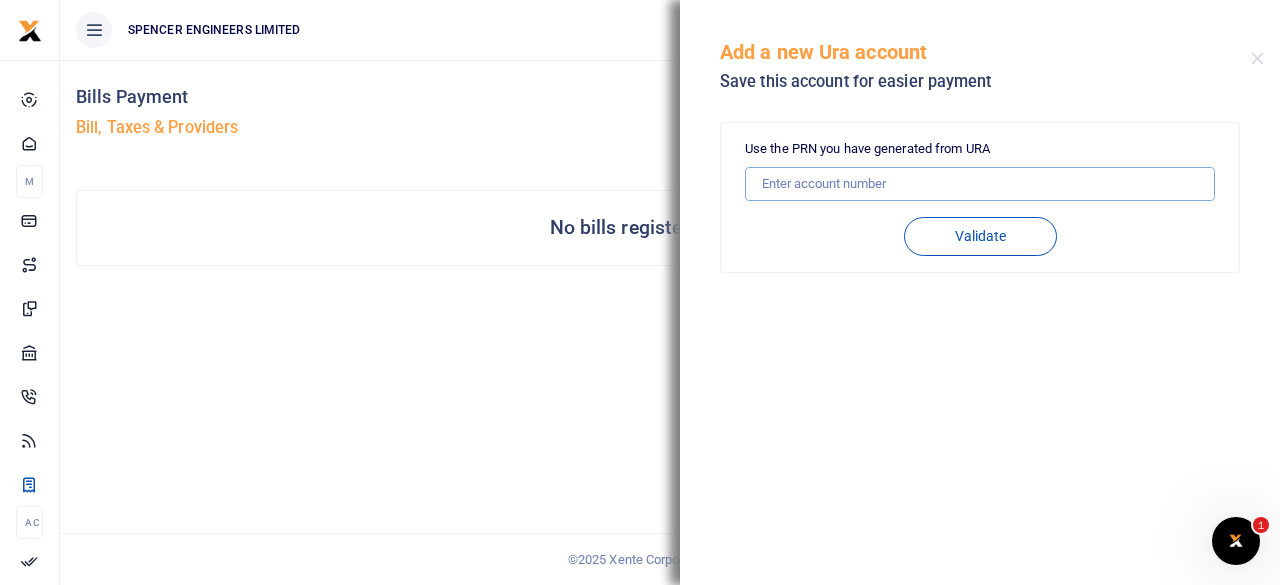 click at bounding box center (980, 184) 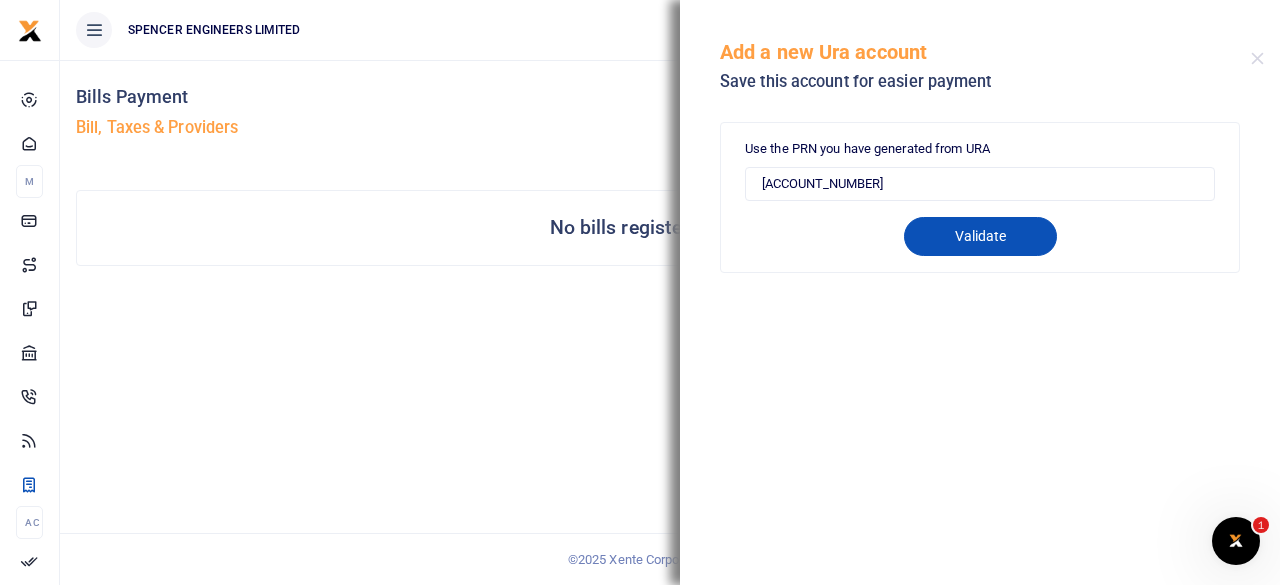 click on "Validate" at bounding box center [980, 236] 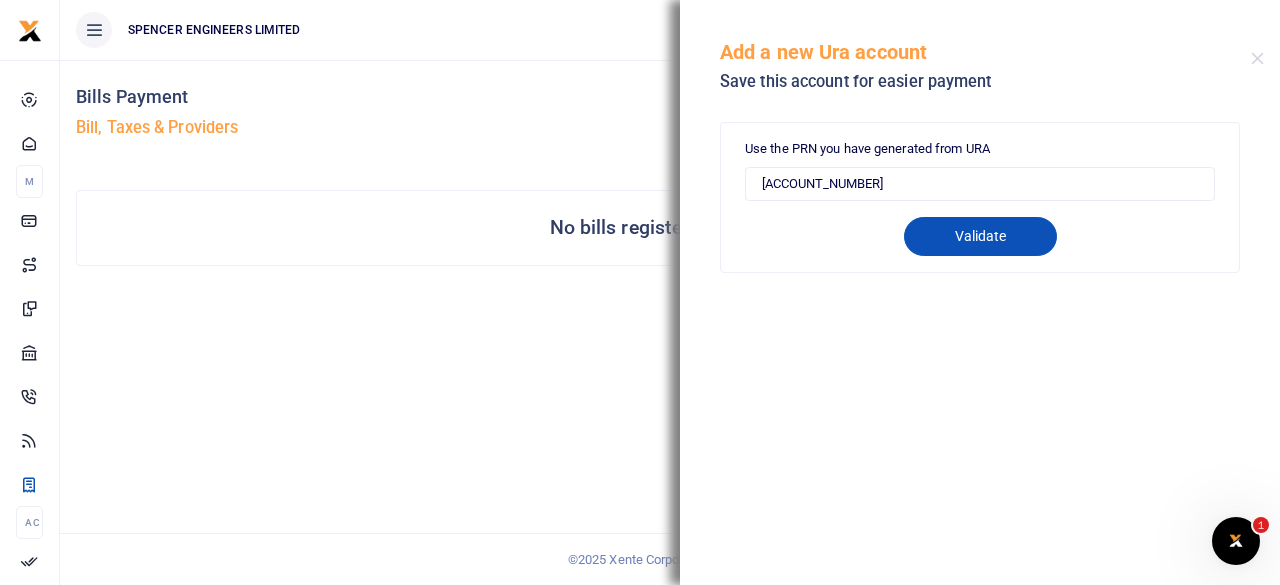 click on "Validate" at bounding box center (980, 236) 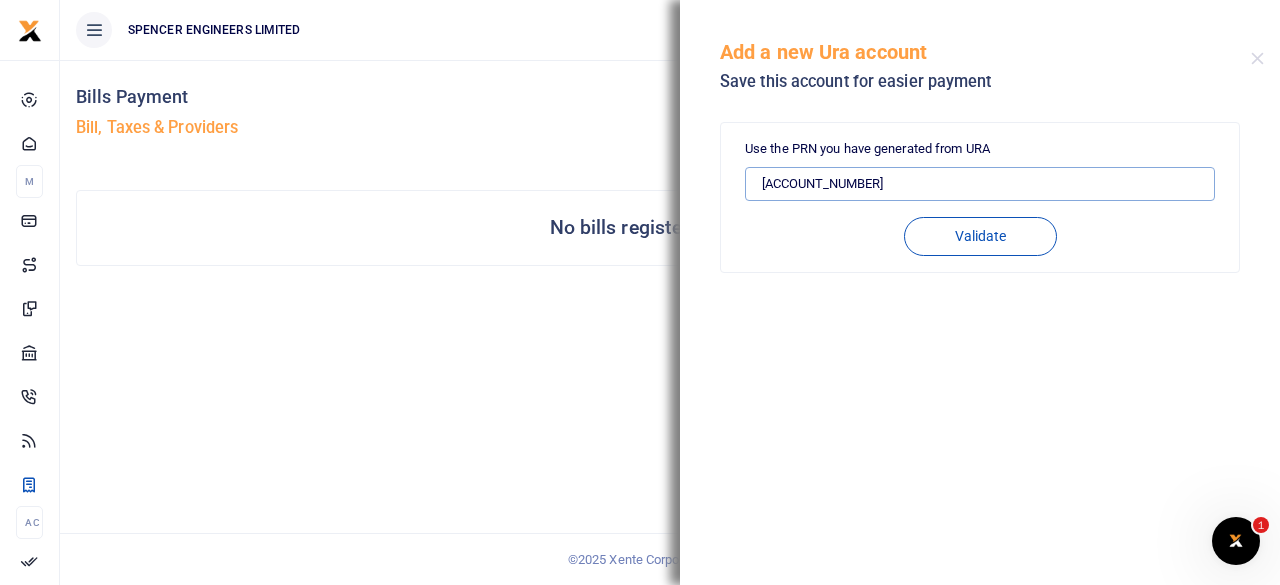 drag, startPoint x: 860, startPoint y: 185, endPoint x: 746, endPoint y: 179, distance: 114.15778 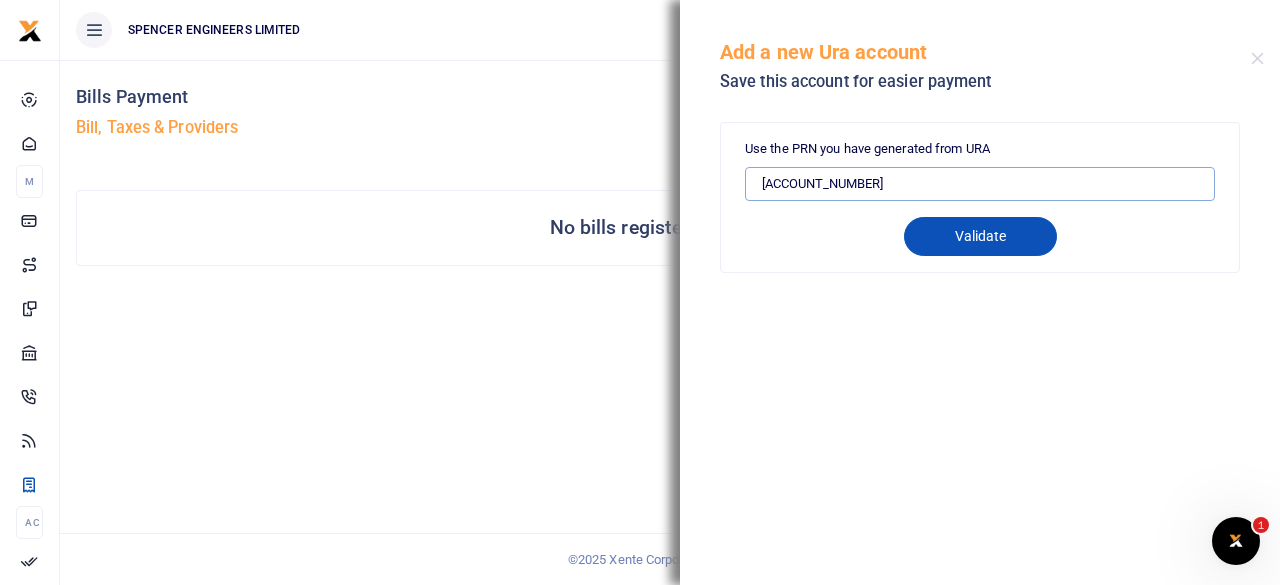 type on "[ACCOUNT_NUMBER]" 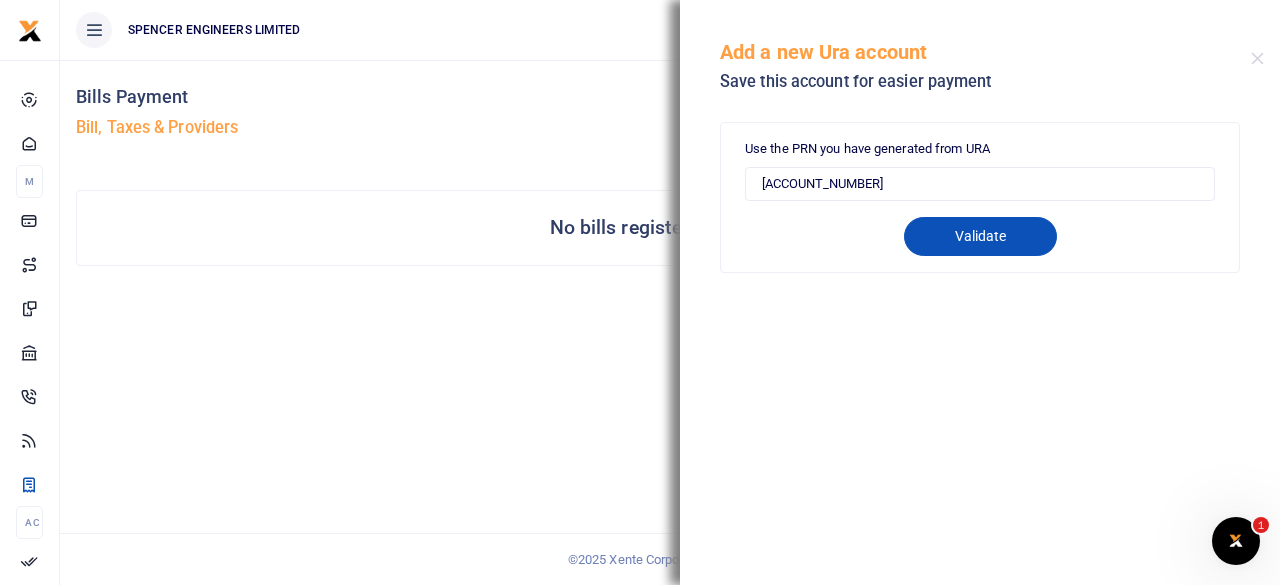 click on "Validate" at bounding box center (980, 236) 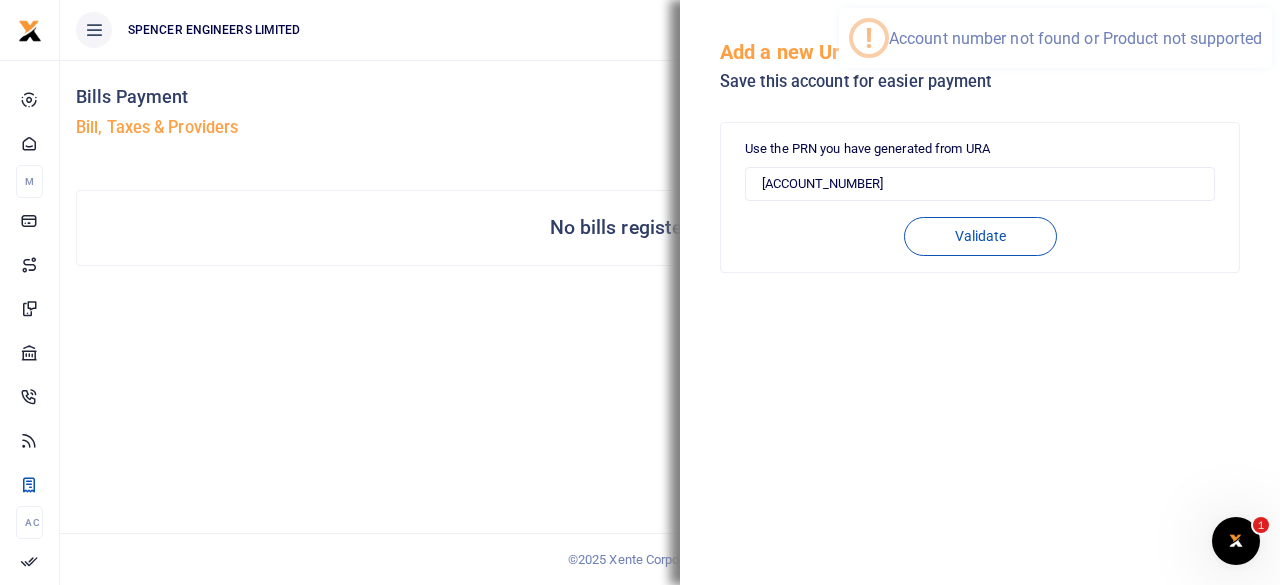 click on "Bills Payment
Bill, Taxes & Providers" at bounding box center [369, 117] 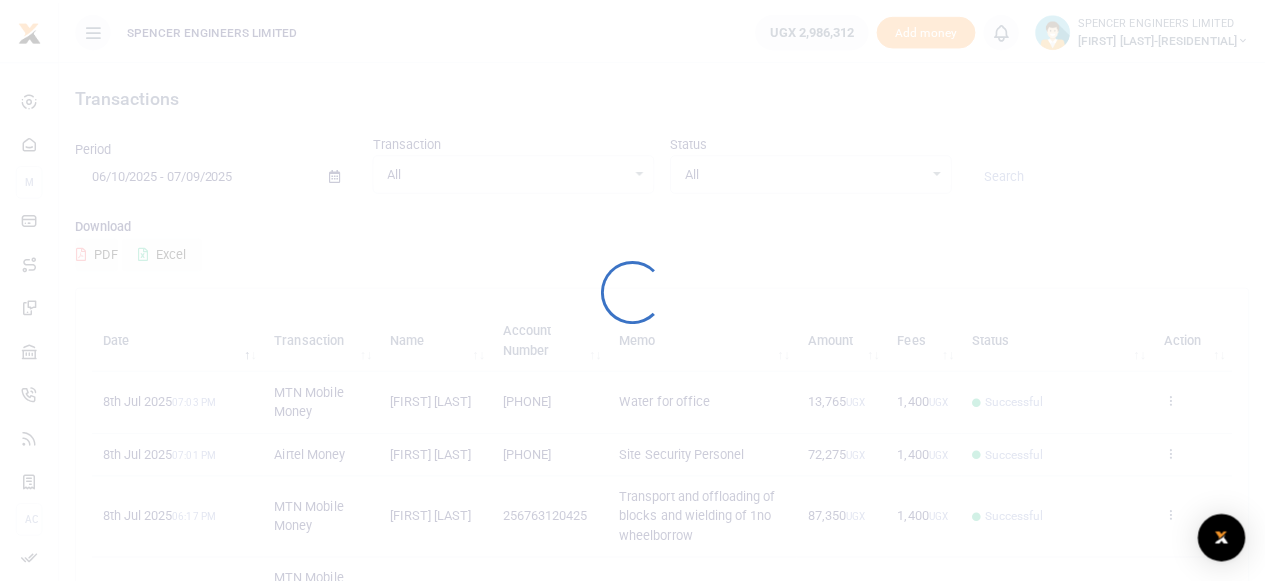 scroll, scrollTop: 0, scrollLeft: 0, axis: both 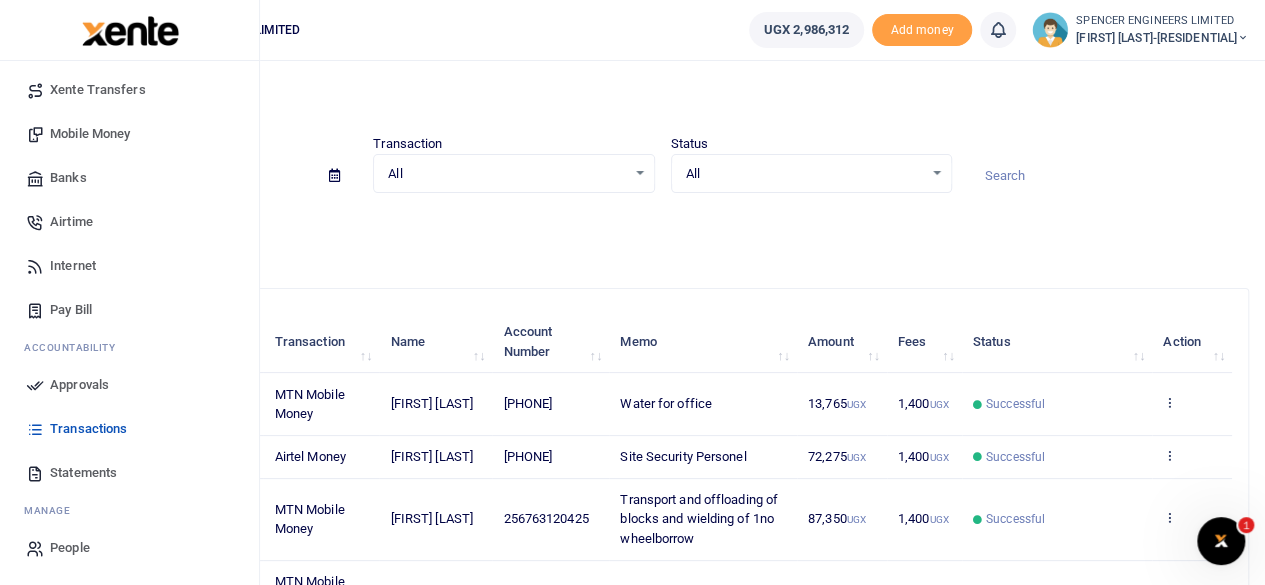 click on "Pay Bill" at bounding box center [71, 310] 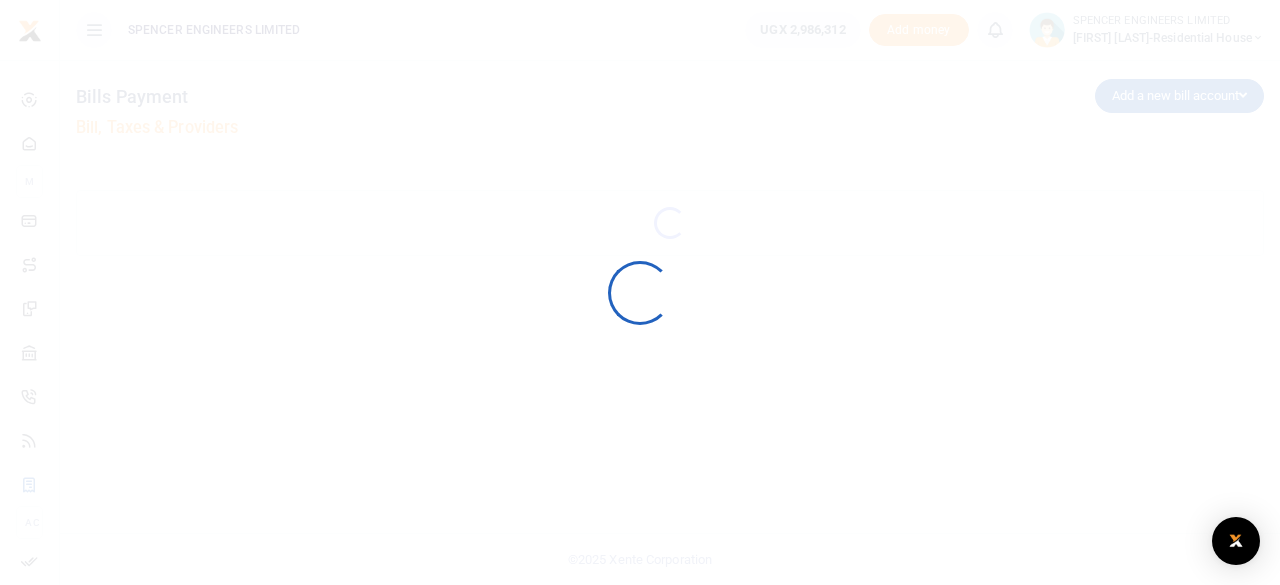 scroll, scrollTop: 0, scrollLeft: 0, axis: both 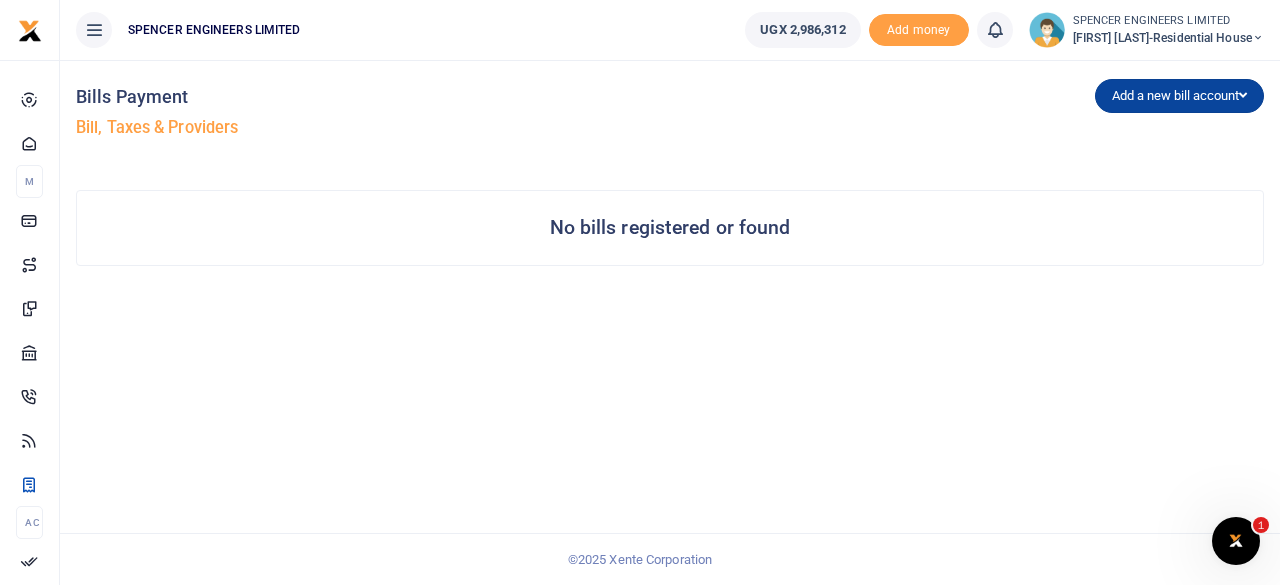 click on "Add a new bill account" at bounding box center (1179, 96) 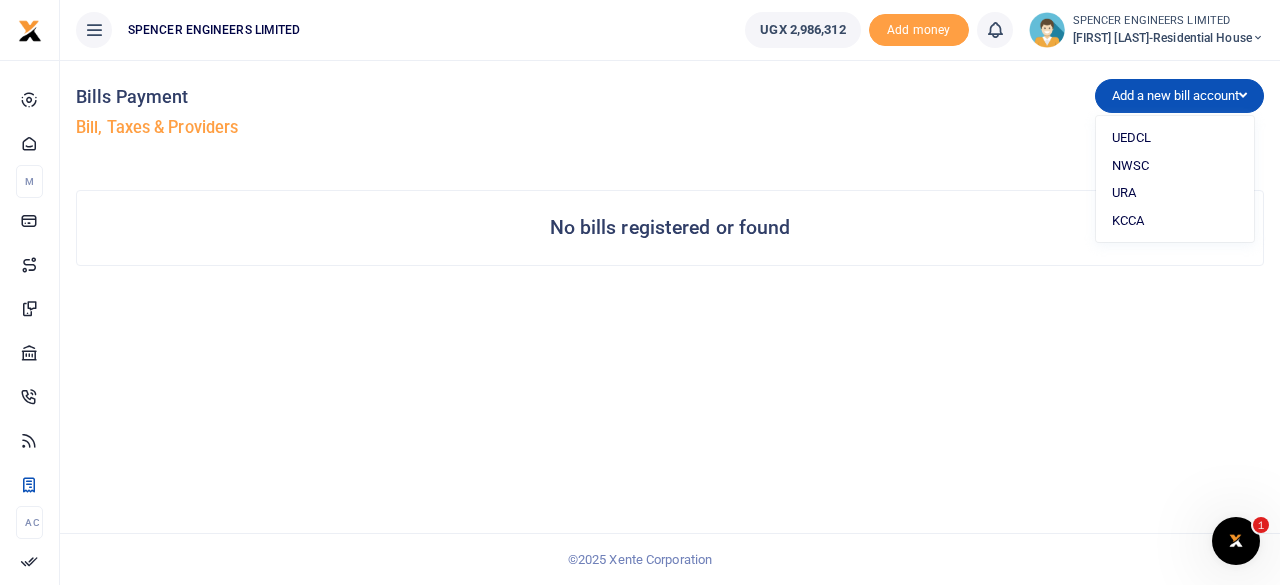click at bounding box center (1258, 38) 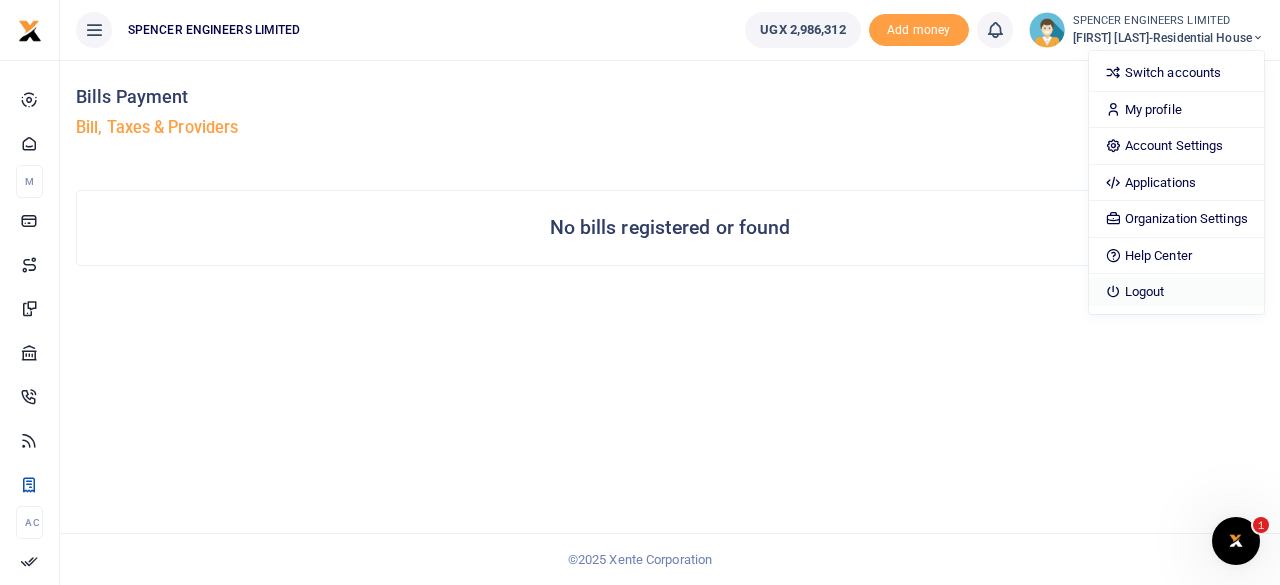click on "Logout" at bounding box center (1176, 292) 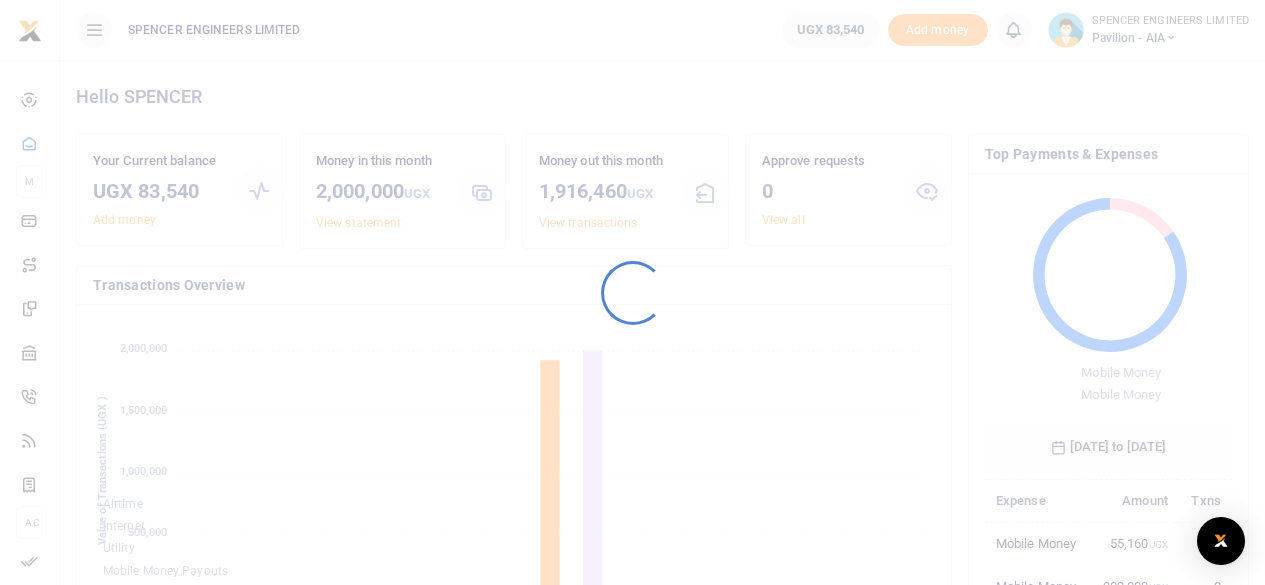 scroll, scrollTop: 0, scrollLeft: 0, axis: both 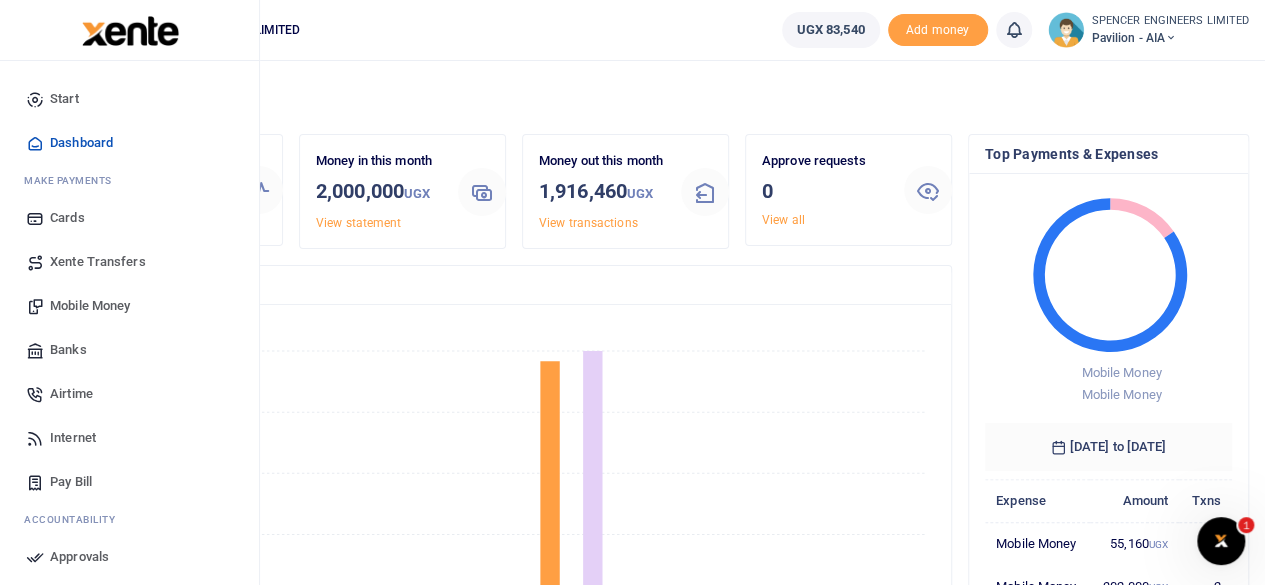 click on "Mobile Money" at bounding box center (90, 306) 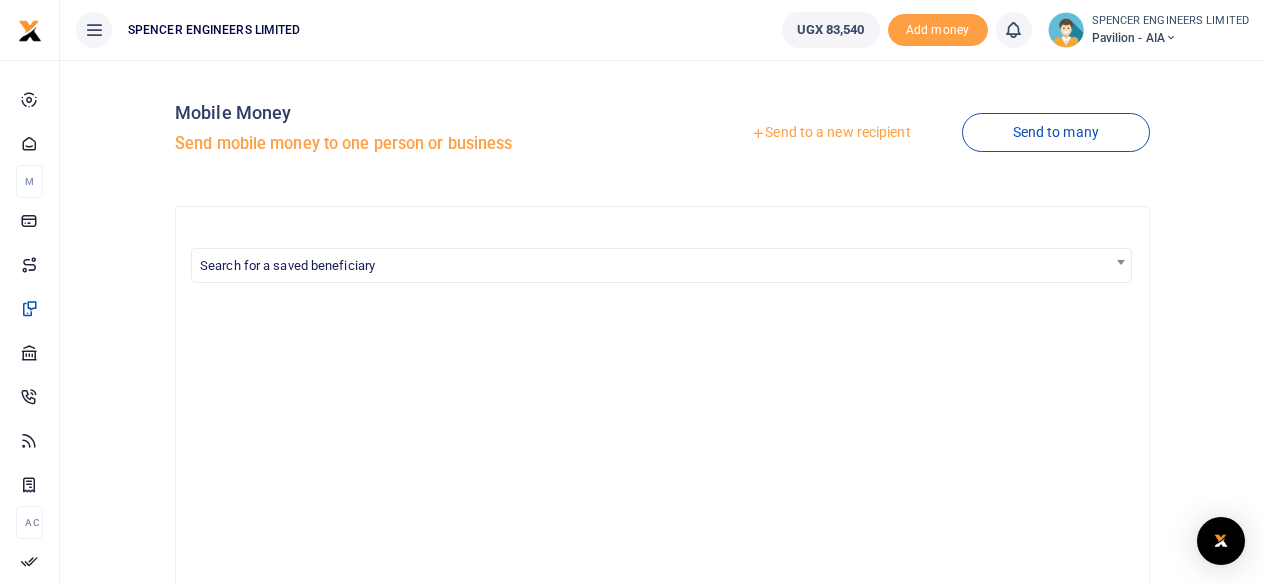 scroll, scrollTop: 0, scrollLeft: 0, axis: both 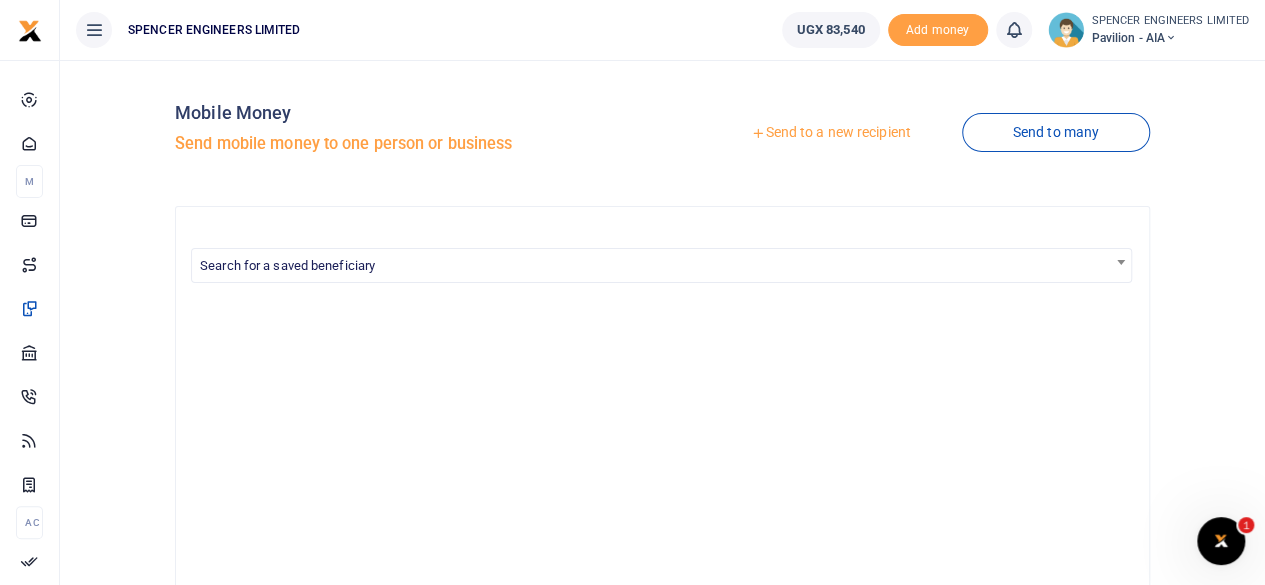 click on "Send to a new recipient" at bounding box center (830, 133) 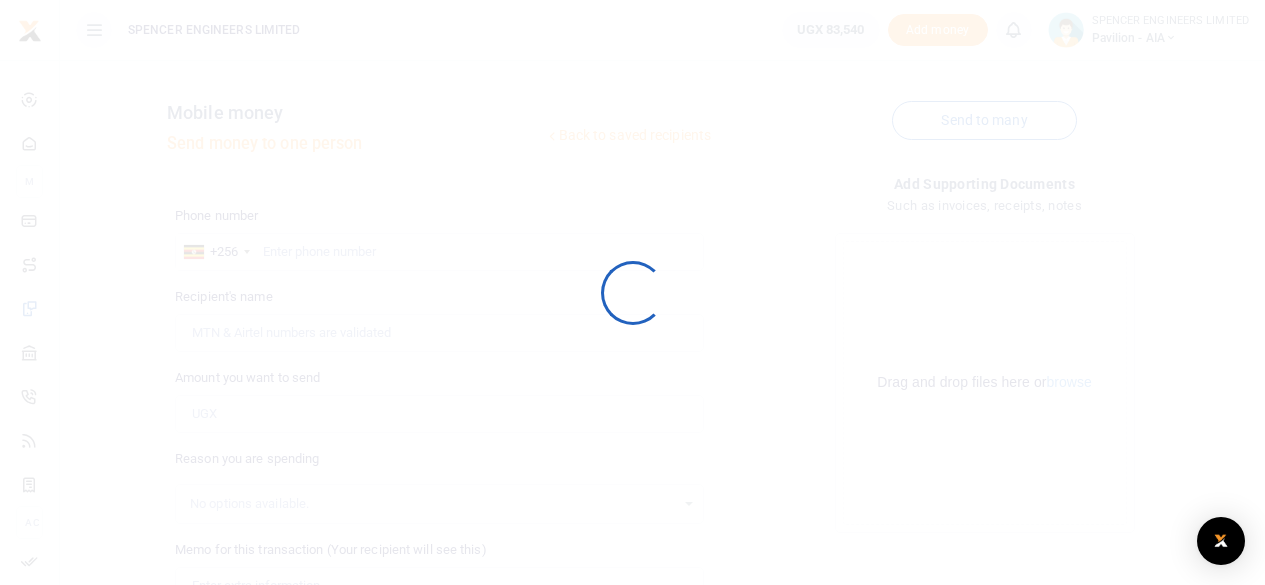 scroll, scrollTop: 0, scrollLeft: 0, axis: both 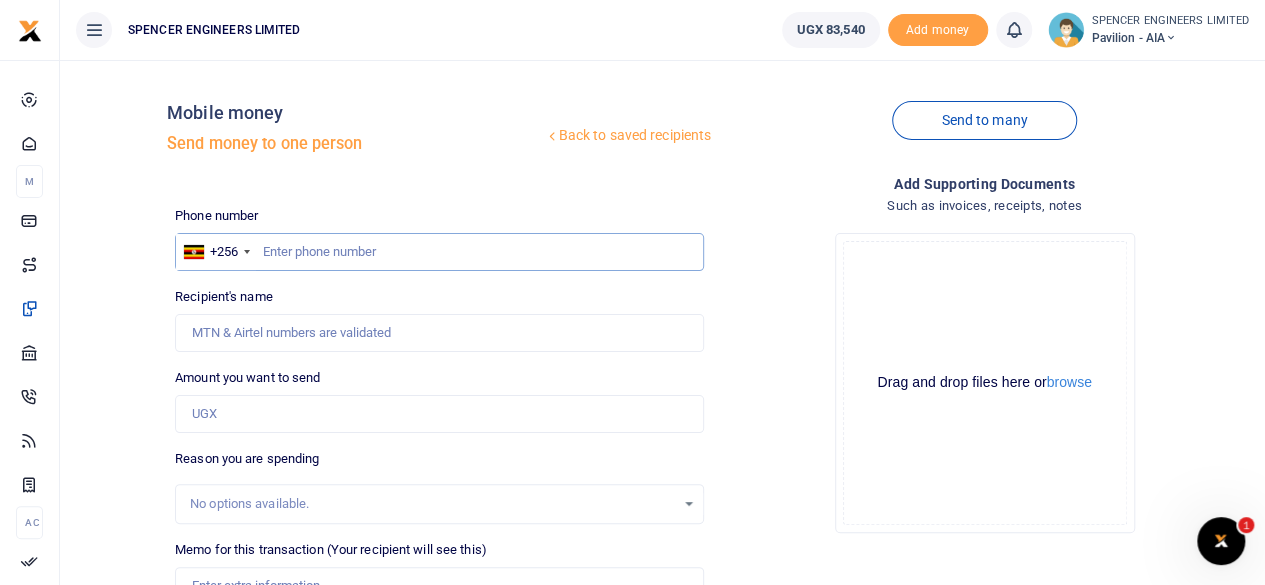 click at bounding box center (439, 252) 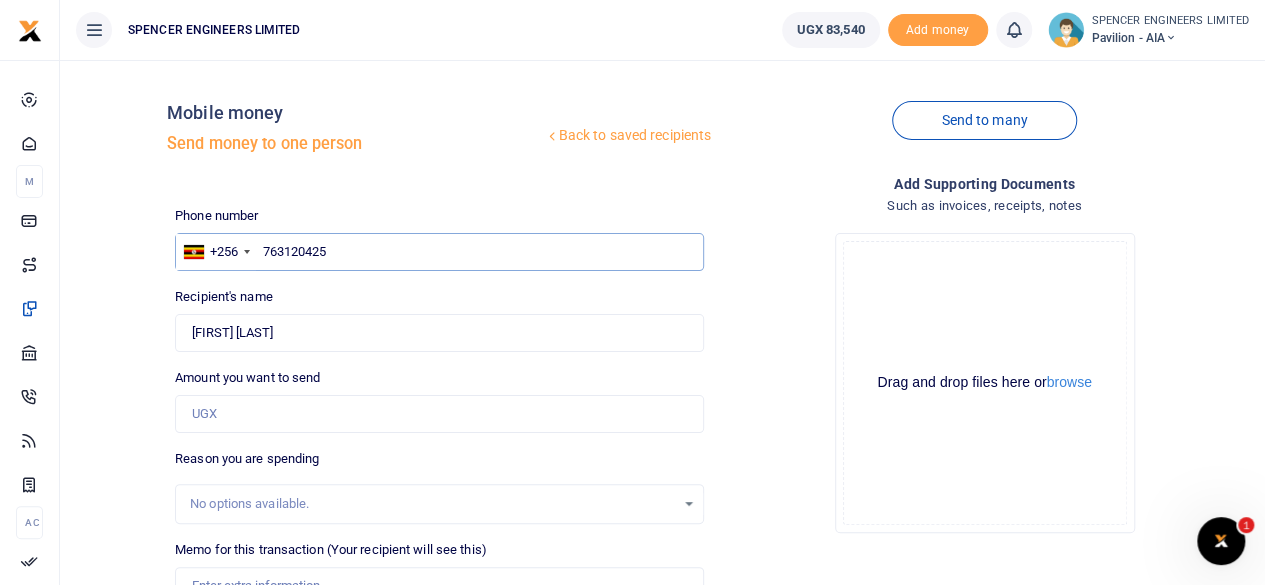 type on "763120425" 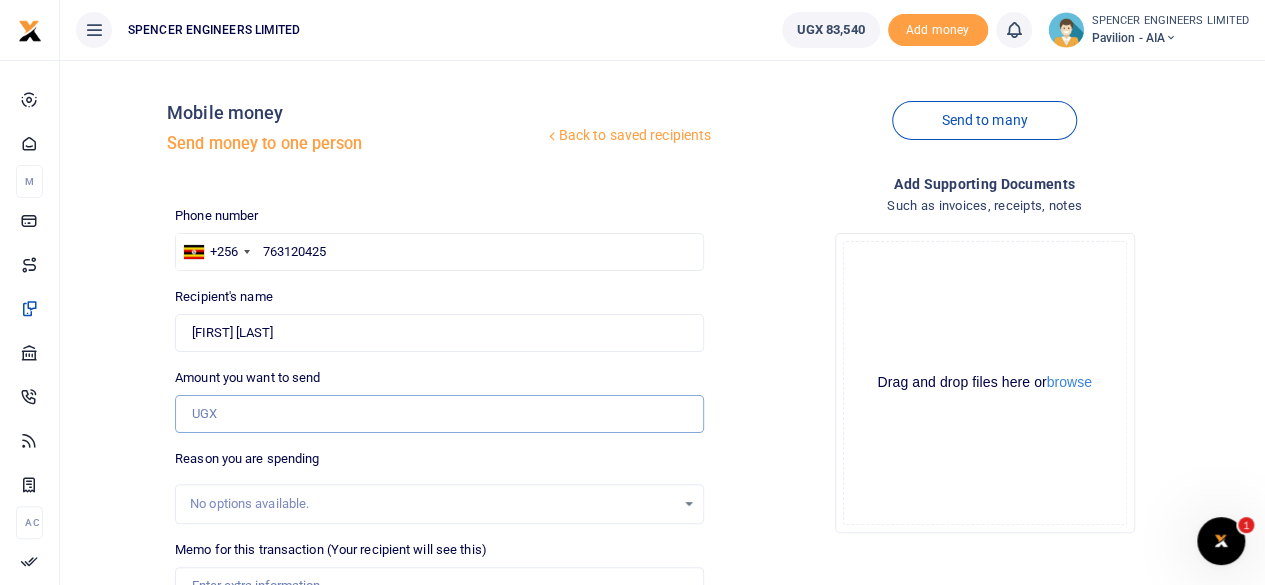click on "Amount you want to send" at bounding box center (439, 414) 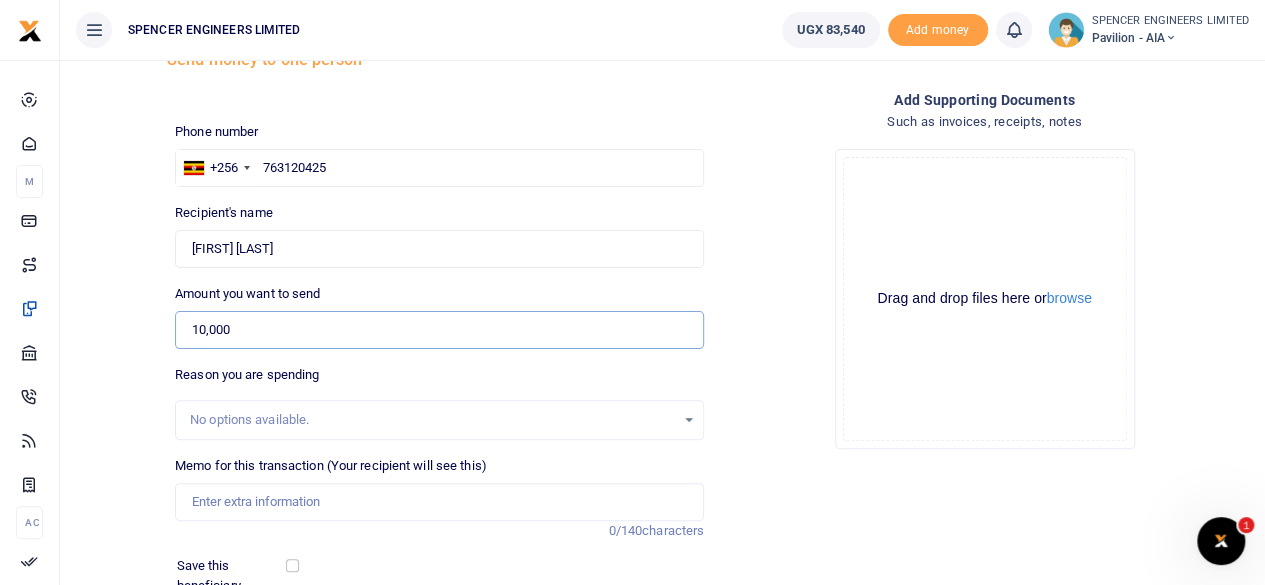 scroll, scrollTop: 100, scrollLeft: 0, axis: vertical 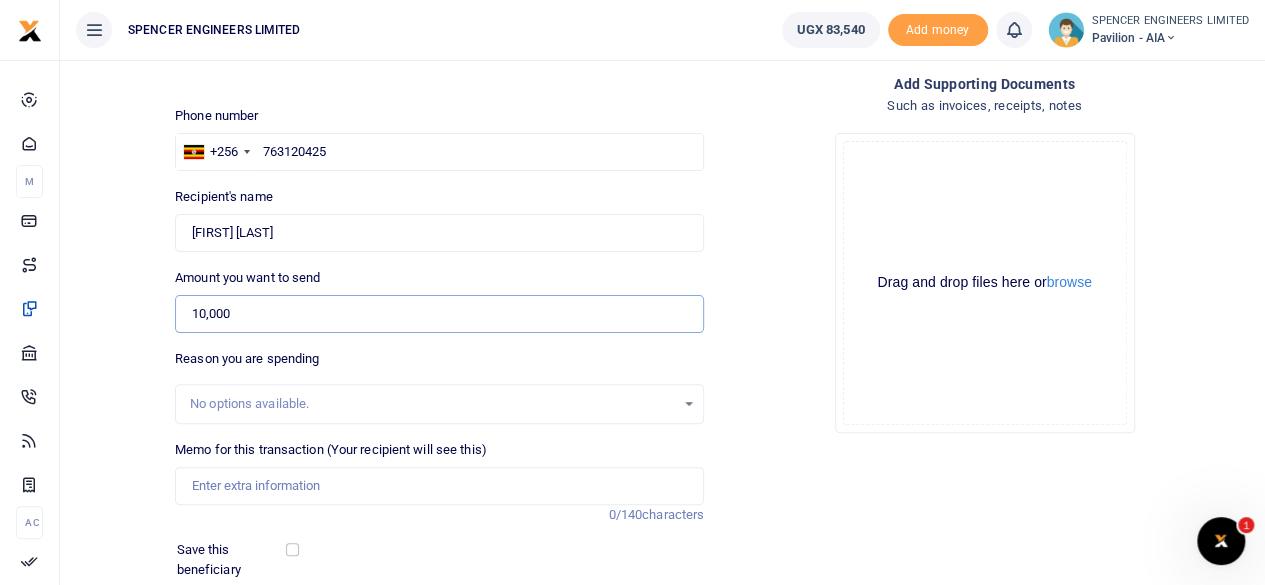 type on "10,000" 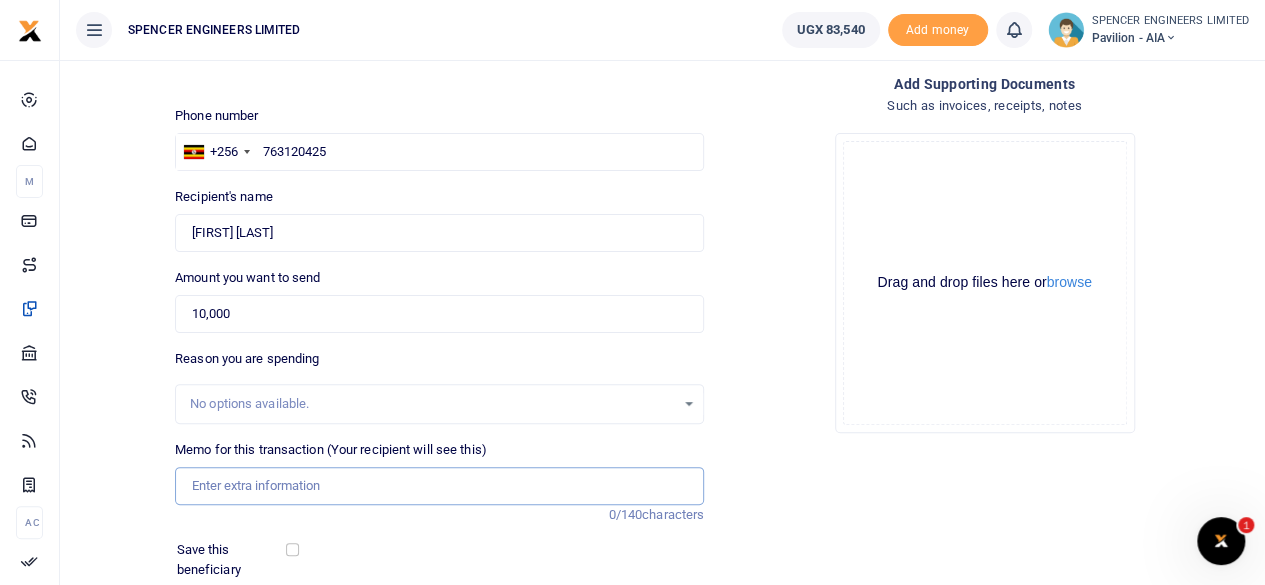 click on "Memo for this transaction (Your recipient will see this)" at bounding box center (439, 486) 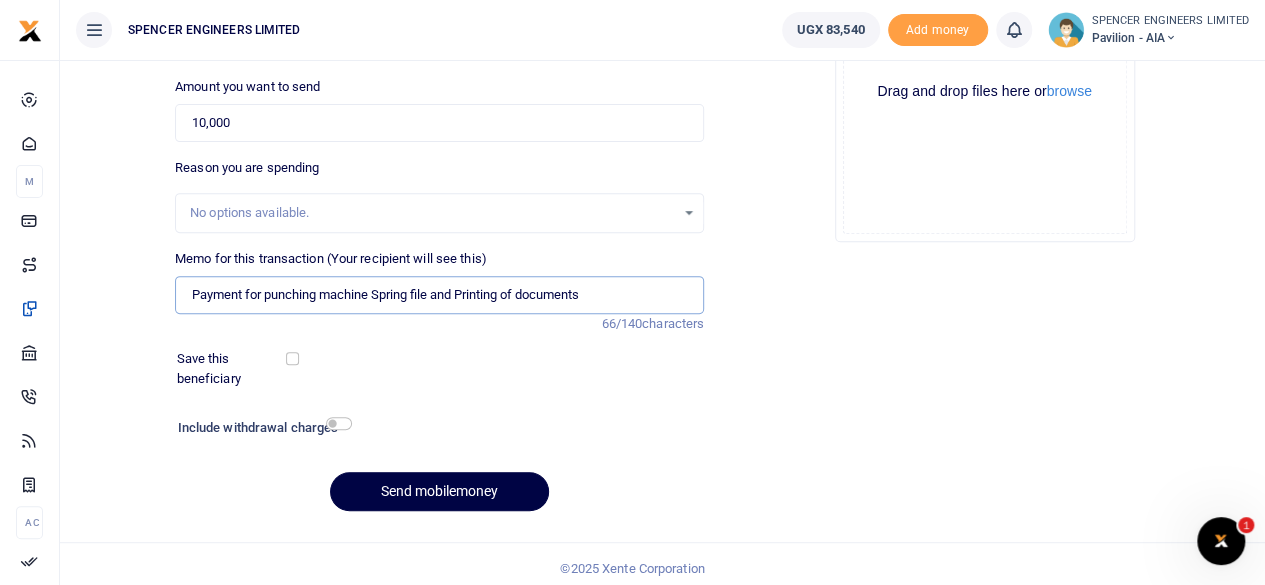 scroll, scrollTop: 298, scrollLeft: 0, axis: vertical 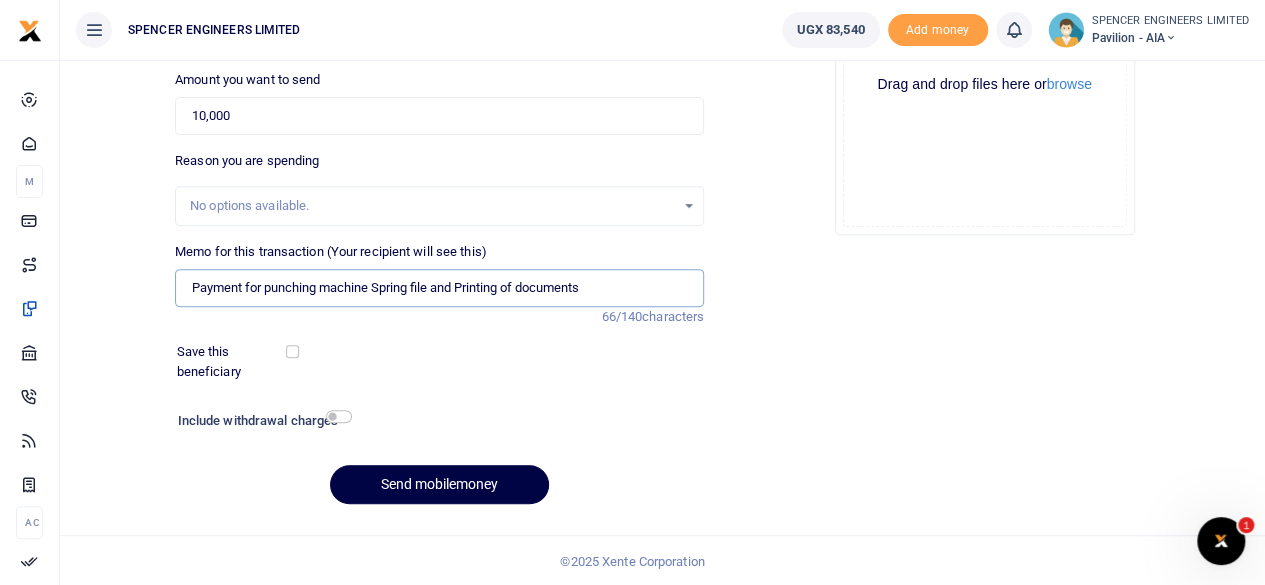 type on "Payment for punching machine Spring file and Printing of documents" 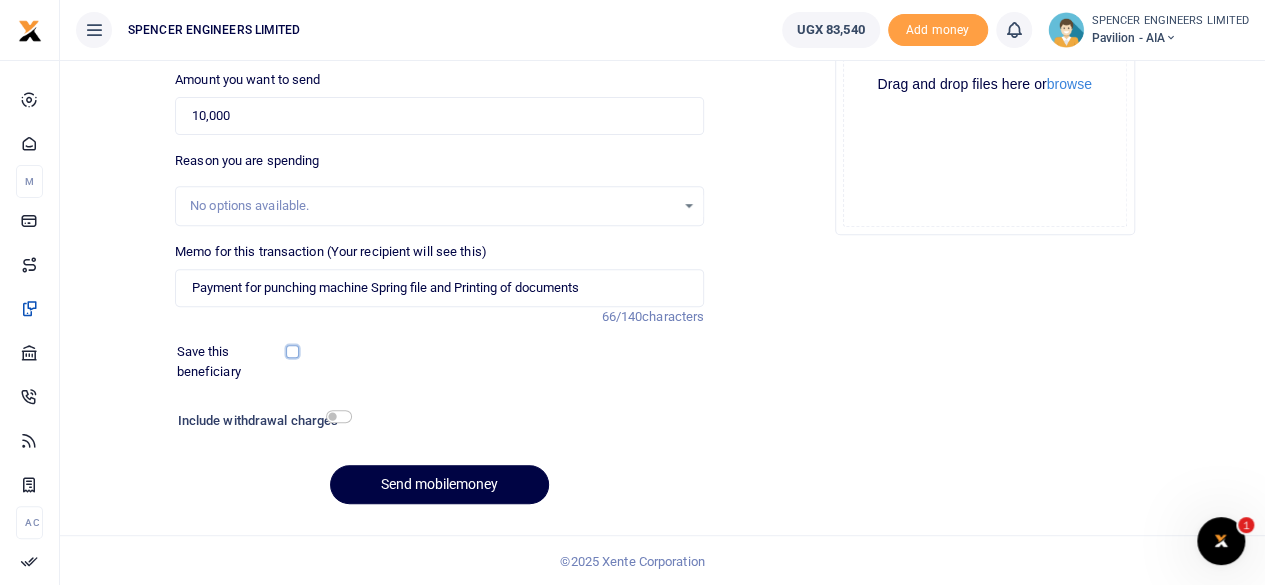 click at bounding box center (292, 351) 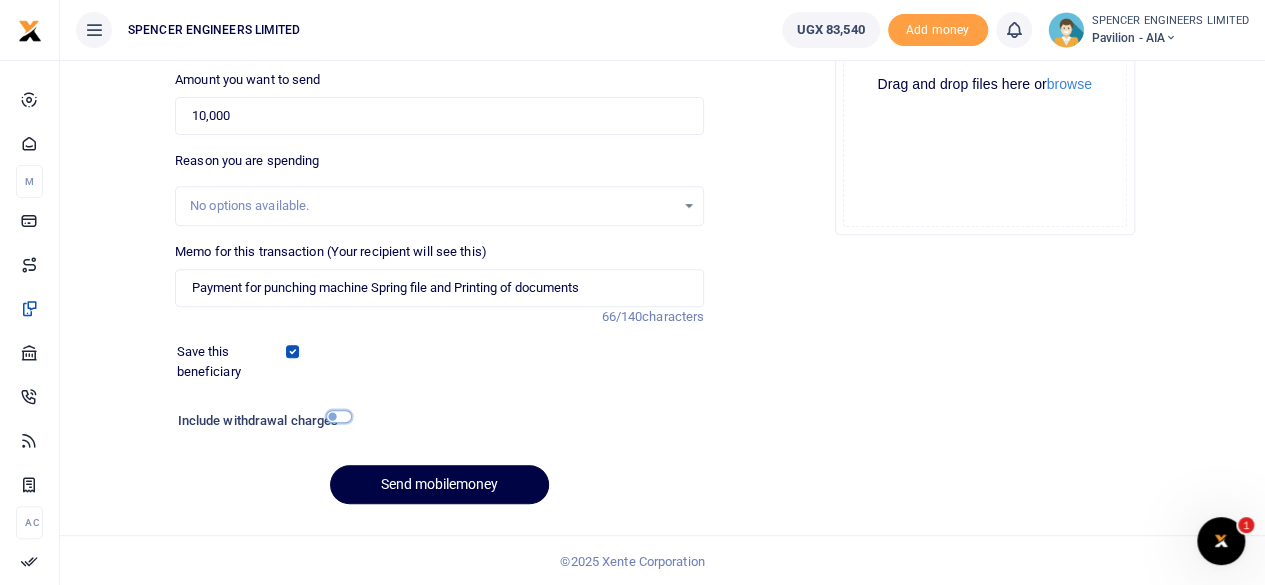 click at bounding box center (339, 416) 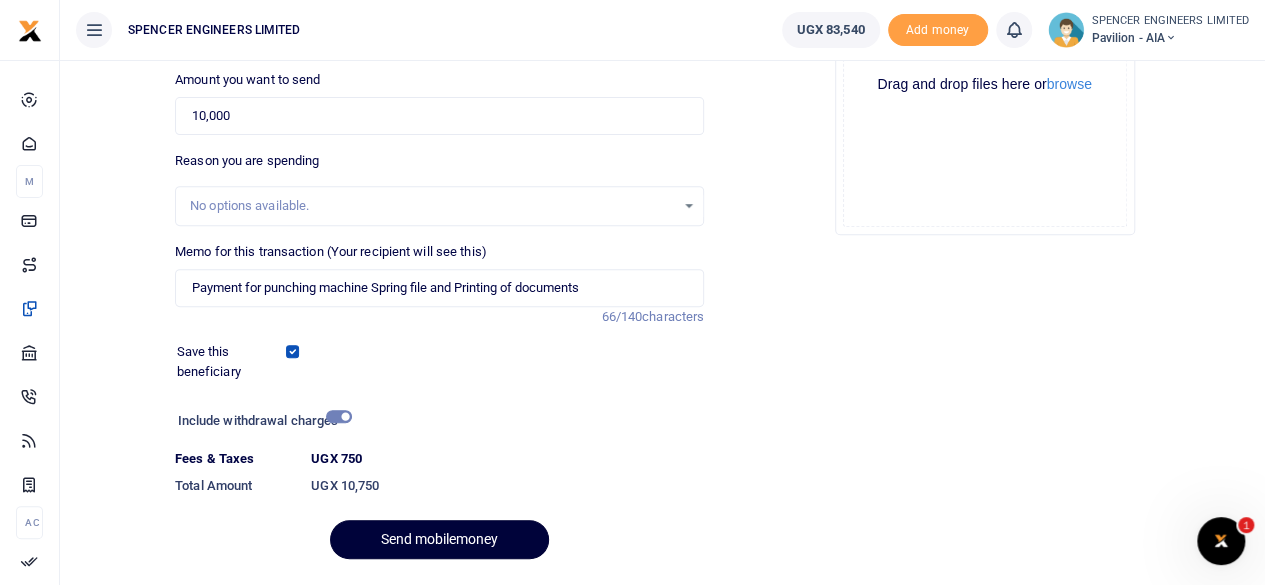 click on "Send mobilemoney" at bounding box center (439, 539) 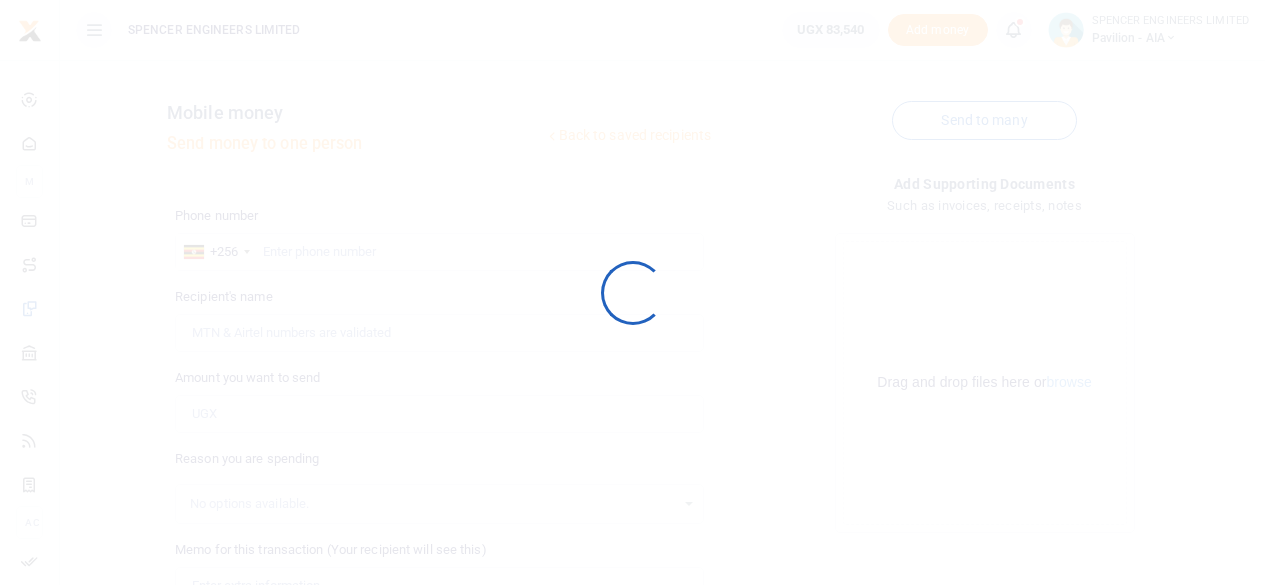 scroll, scrollTop: 297, scrollLeft: 0, axis: vertical 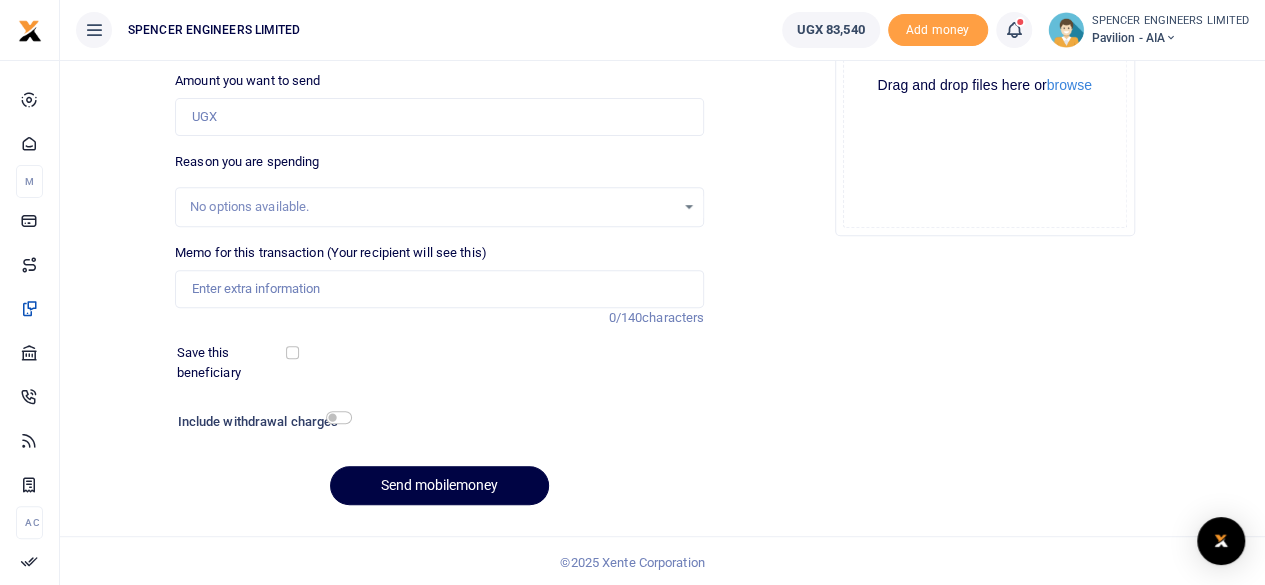 click at bounding box center (1013, 30) 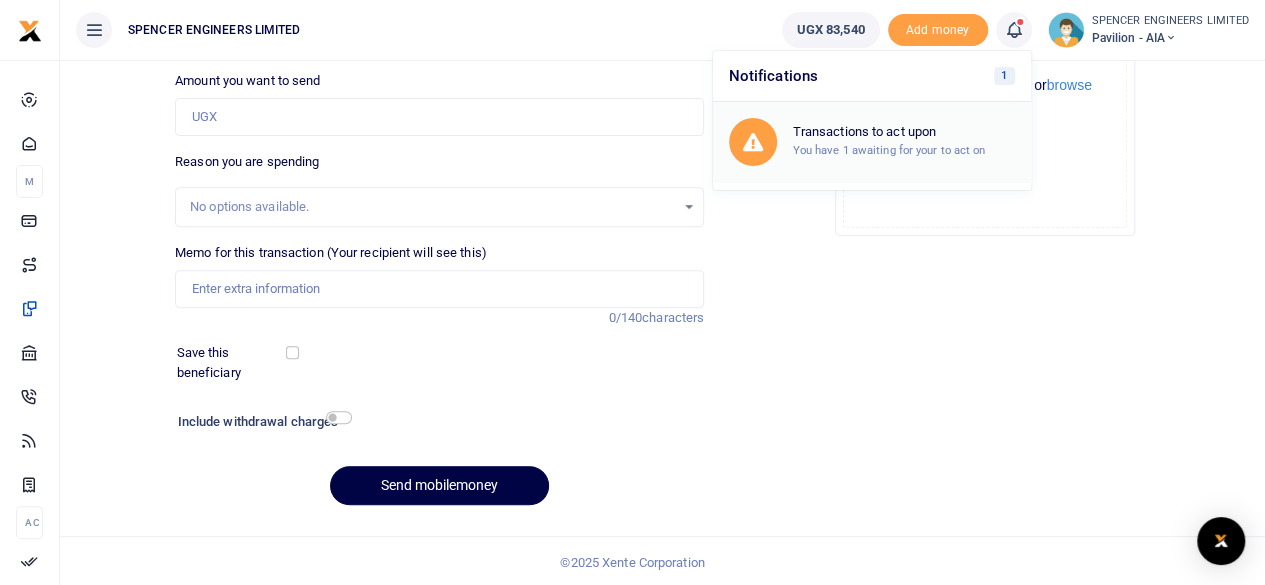 click on "You have 1 awaiting for your to act on" at bounding box center (889, 150) 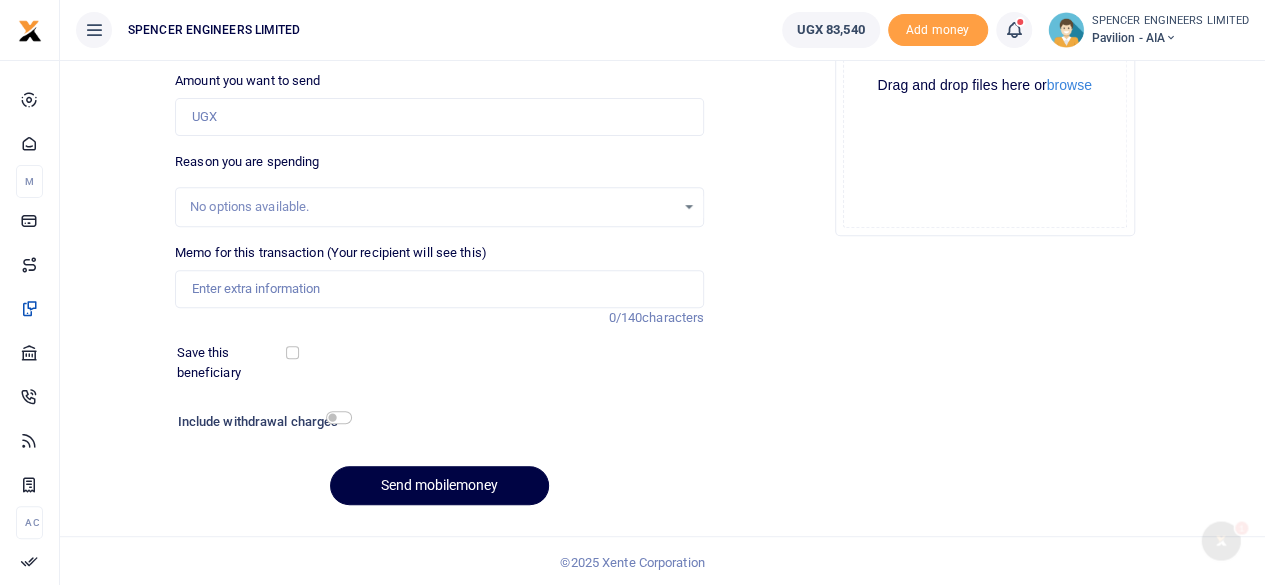 scroll, scrollTop: 0, scrollLeft: 0, axis: both 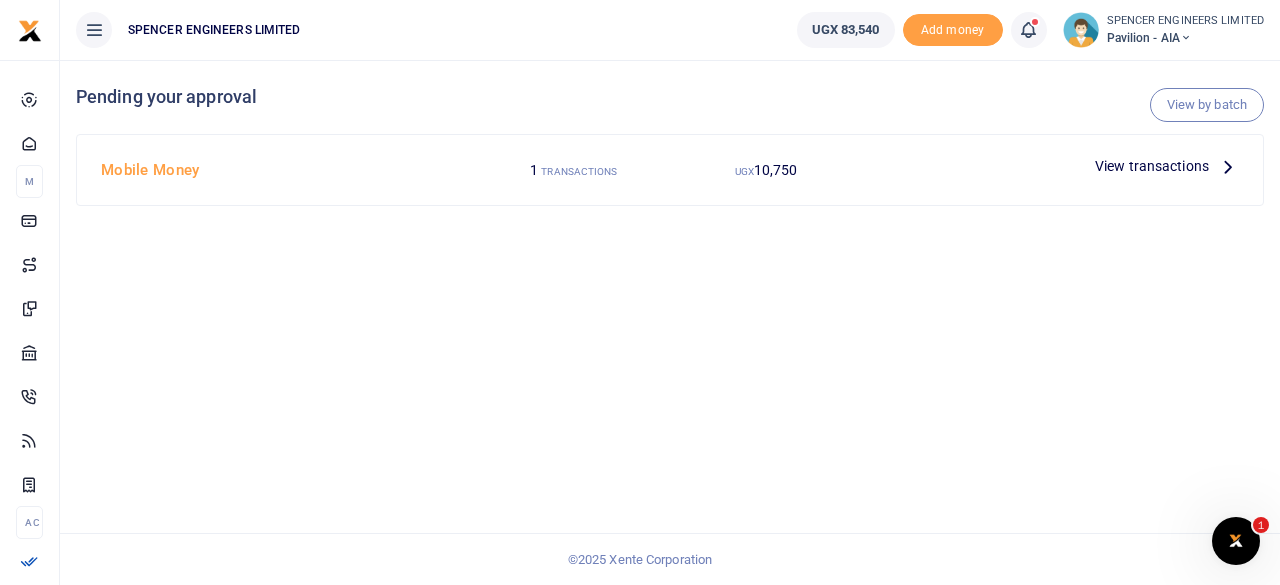 click on "View transactions" at bounding box center (1167, 166) 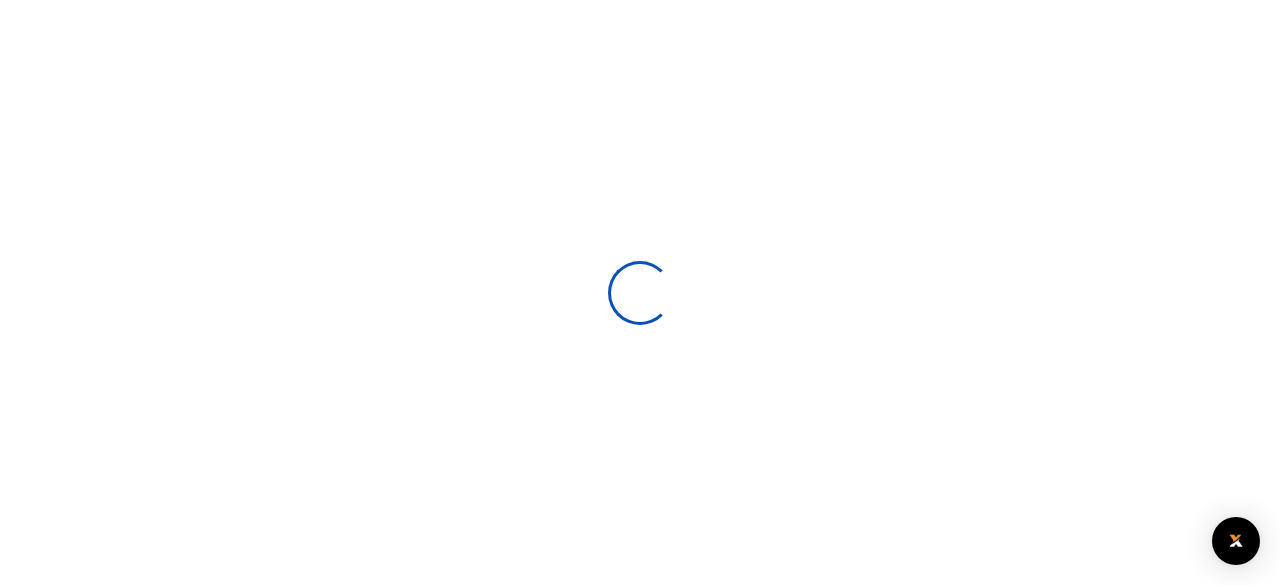 scroll, scrollTop: 0, scrollLeft: 0, axis: both 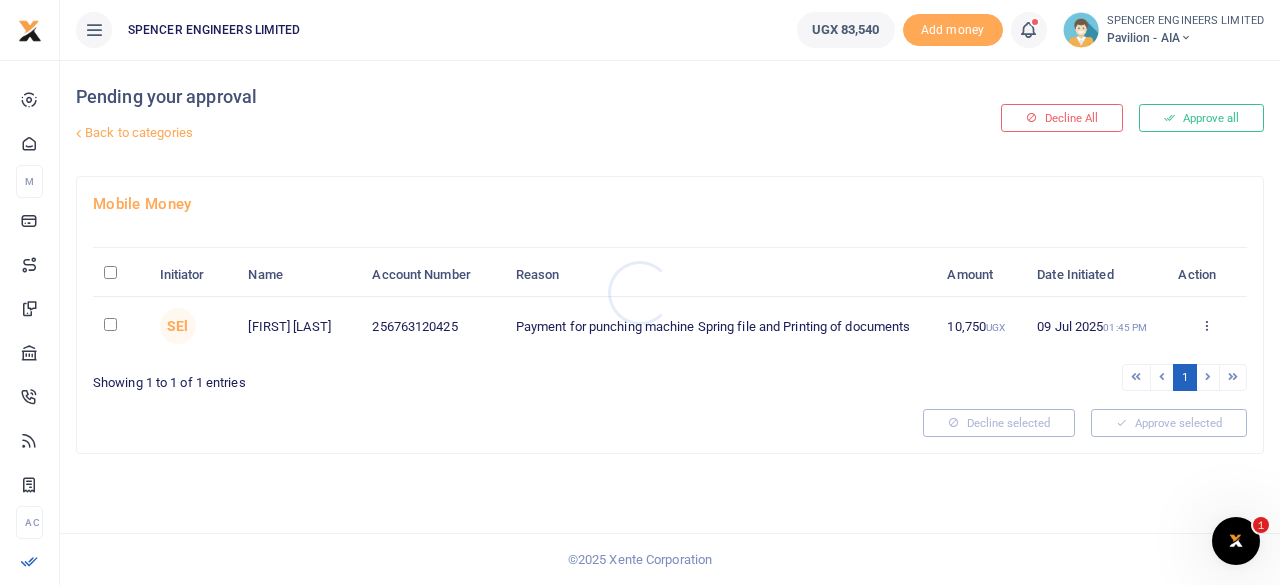 click at bounding box center [640, 292] 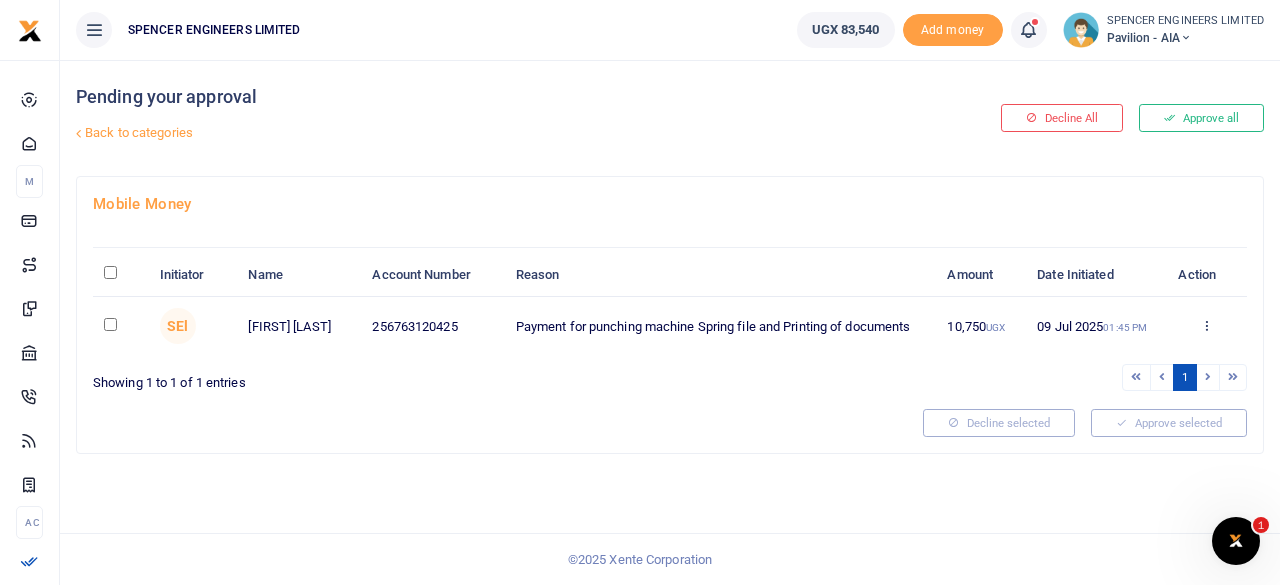 click at bounding box center [110, 324] 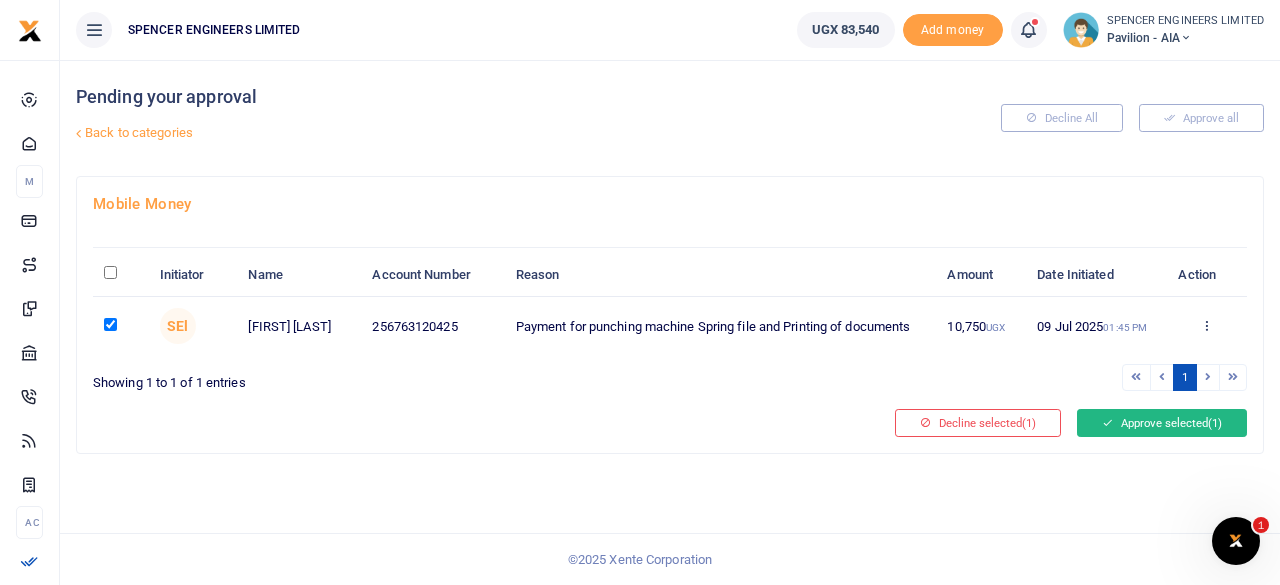 click on "Approve selected  (1)" at bounding box center (1162, 423) 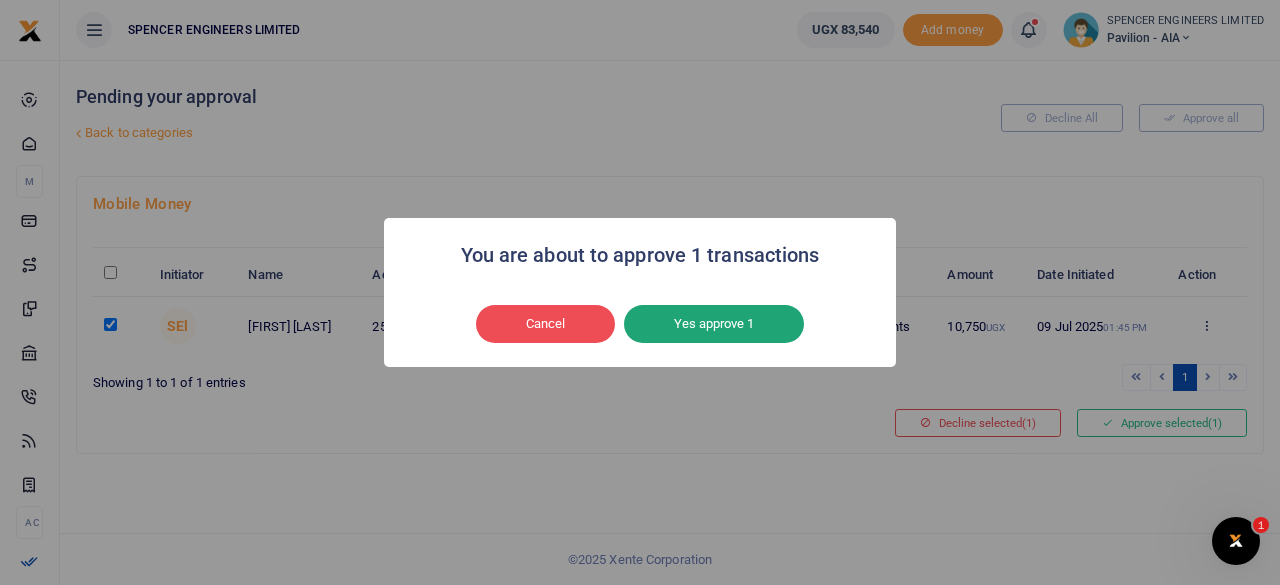 click on "Yes approve 1" at bounding box center [714, 324] 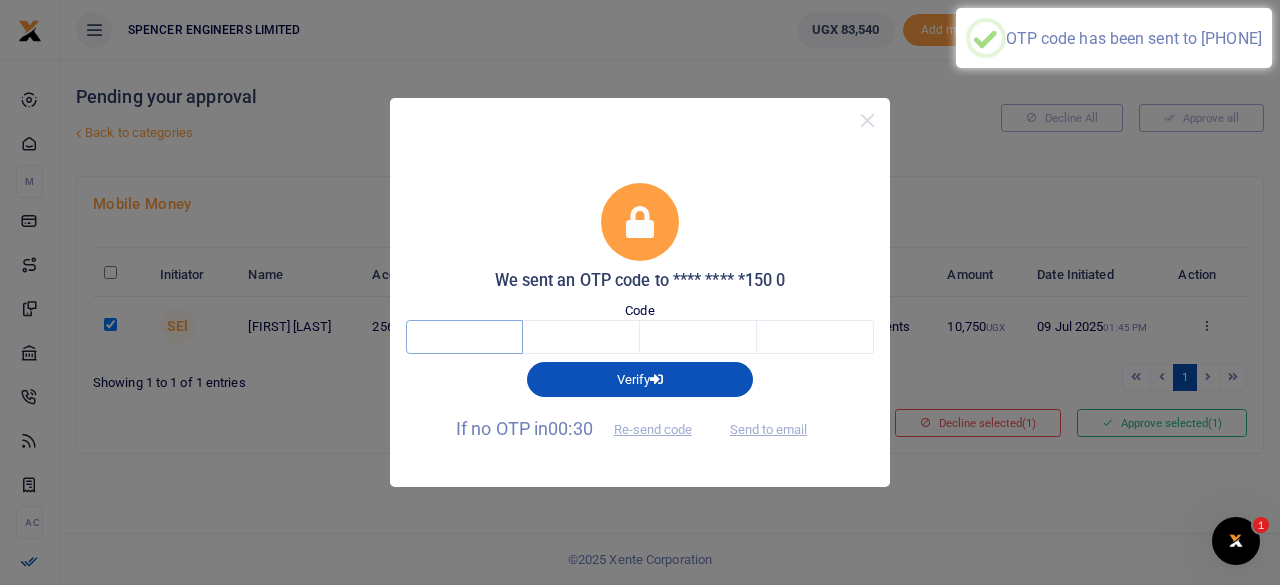click at bounding box center [464, 337] 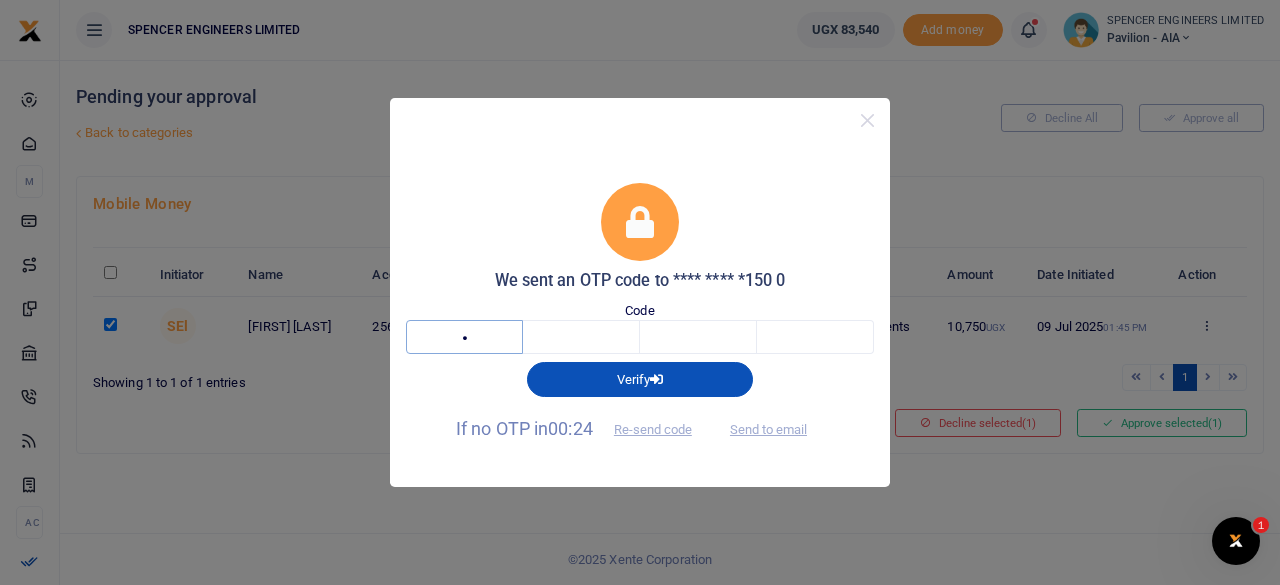 type on "2" 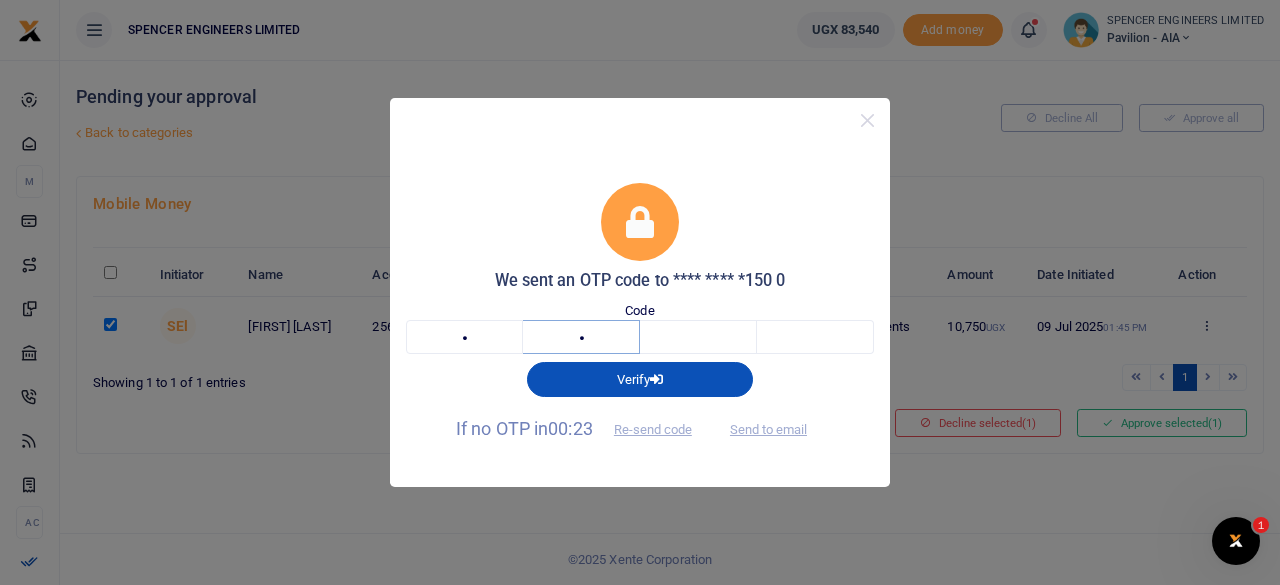 type on "7" 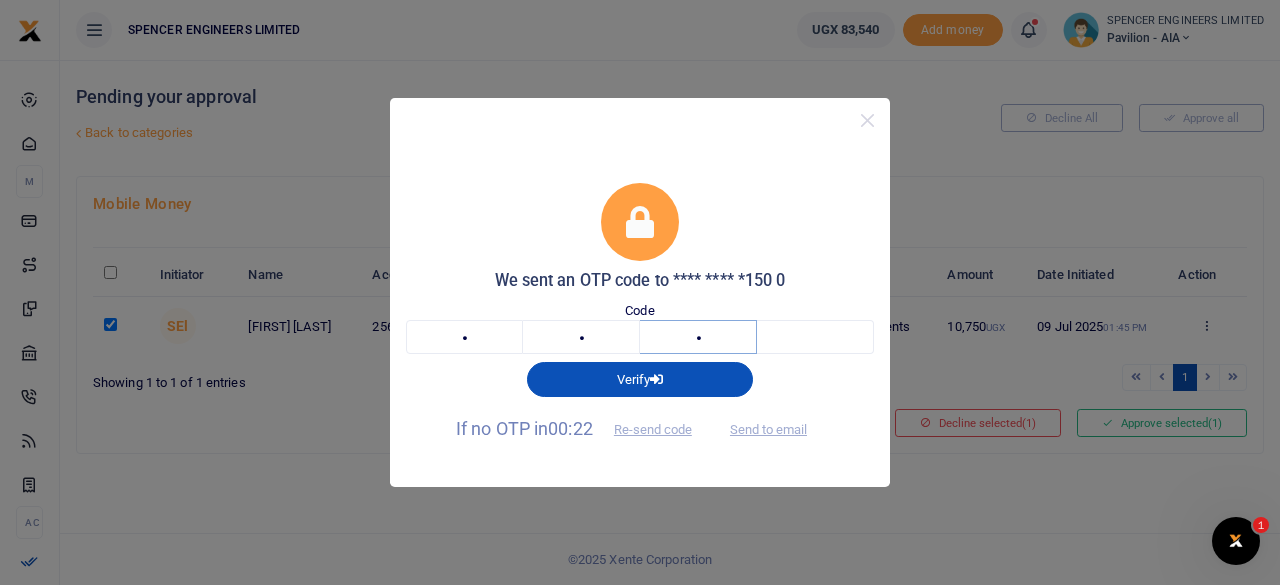 type on "3" 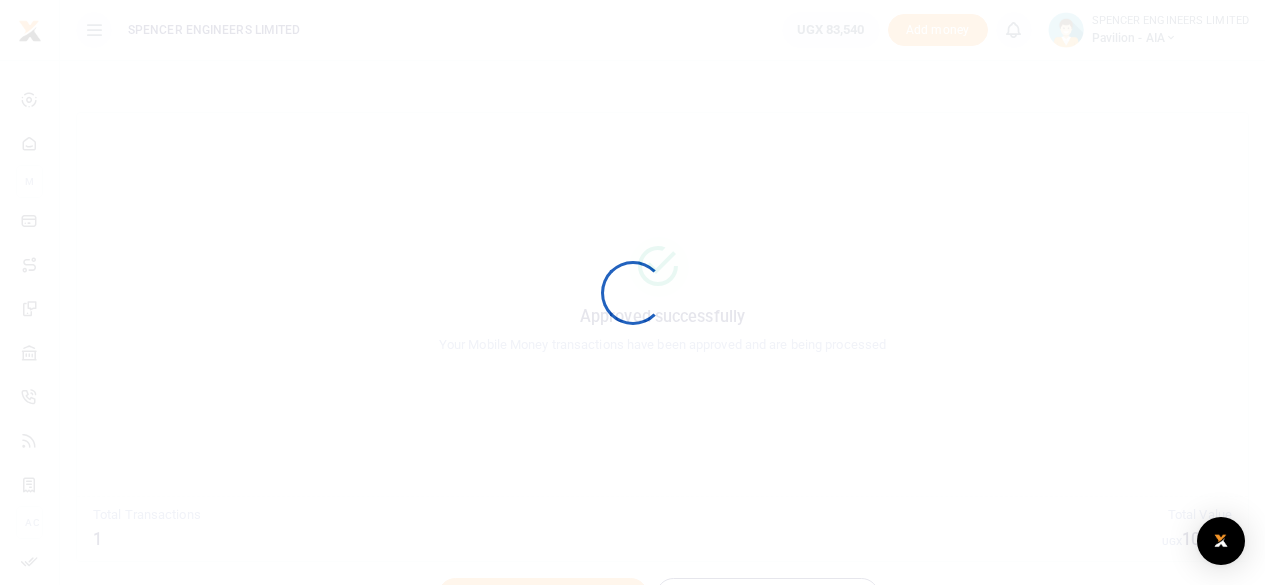 scroll, scrollTop: 0, scrollLeft: 0, axis: both 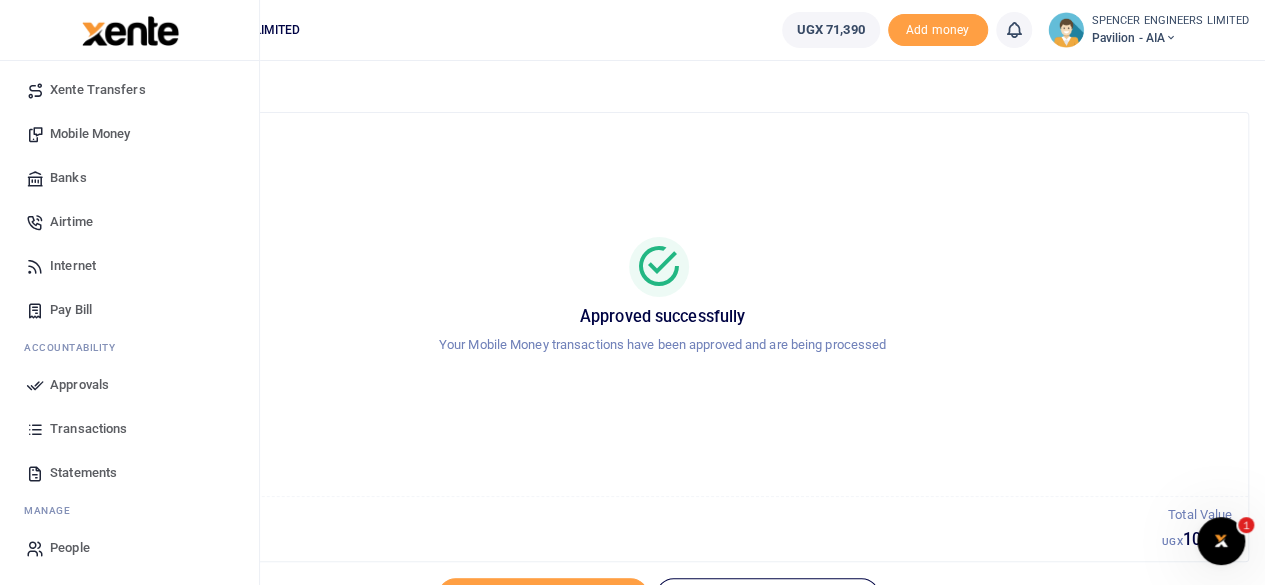 click on "Transactions" at bounding box center (88, 429) 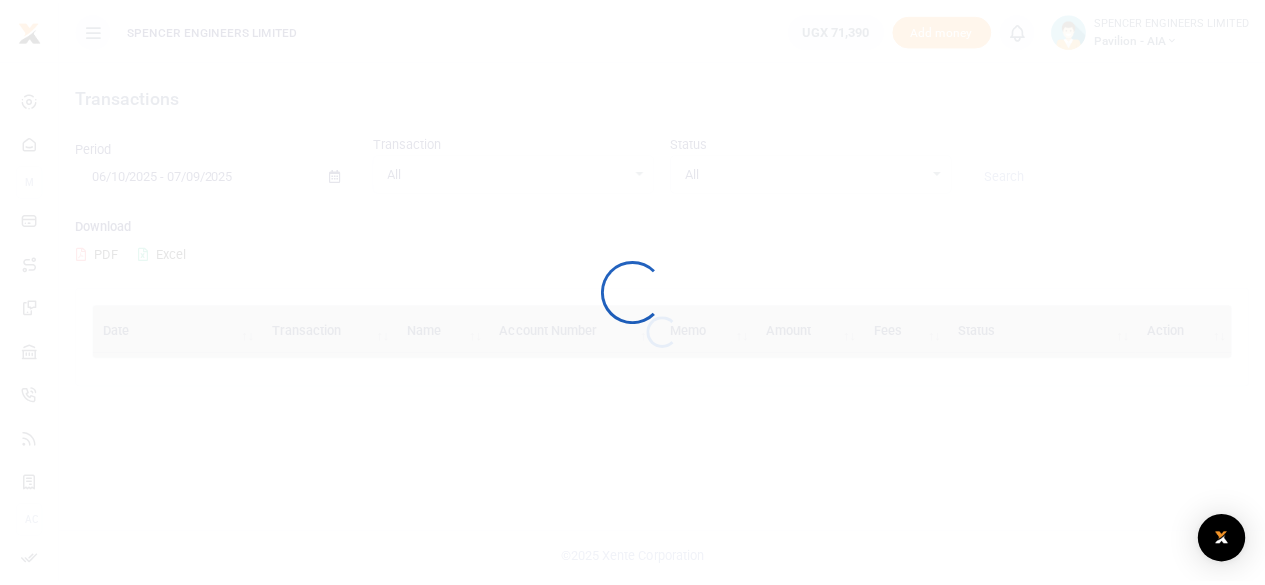 scroll, scrollTop: 0, scrollLeft: 0, axis: both 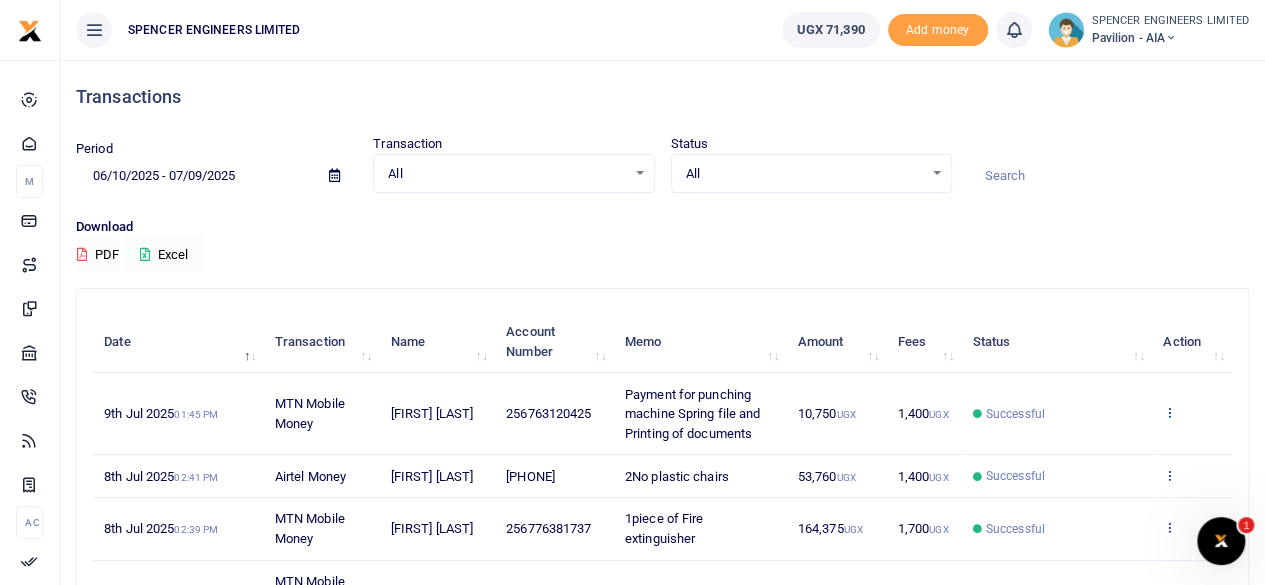 click at bounding box center [1169, 412] 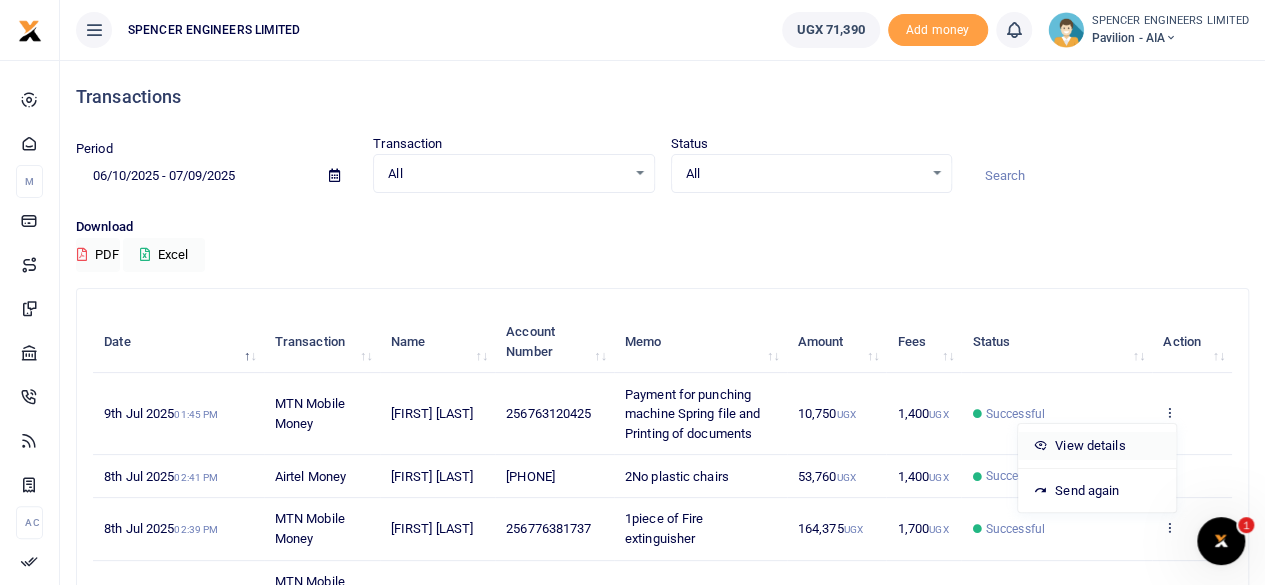 click on "View details" at bounding box center (1097, 446) 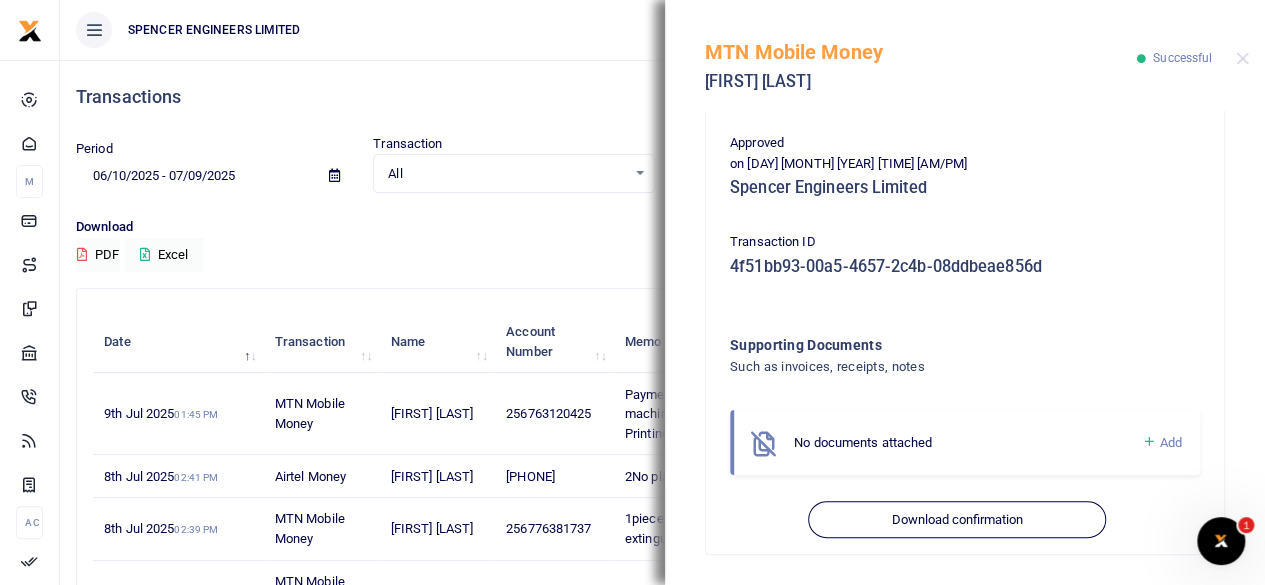 scroll, scrollTop: 575, scrollLeft: 0, axis: vertical 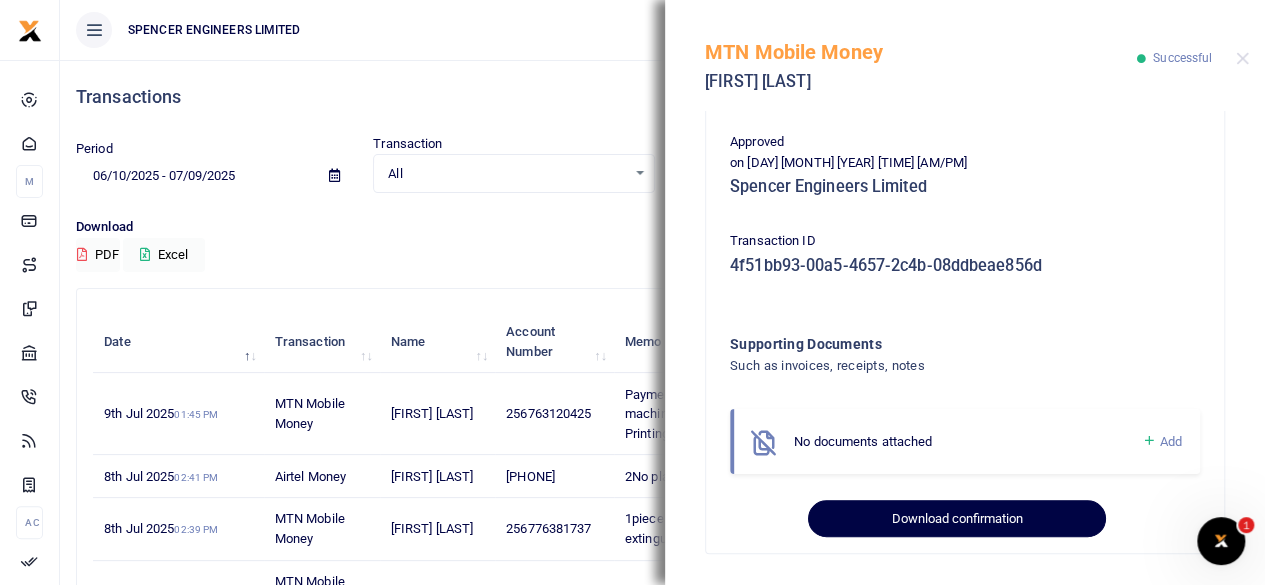 click on "Download confirmation" at bounding box center (956, 519) 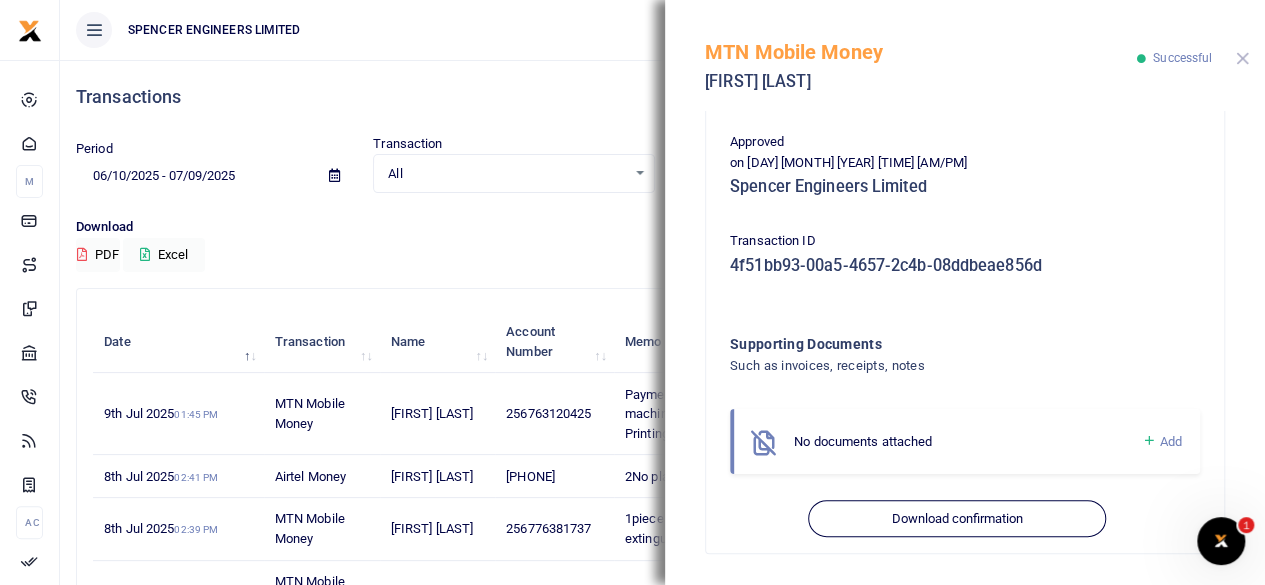 click at bounding box center [1242, 58] 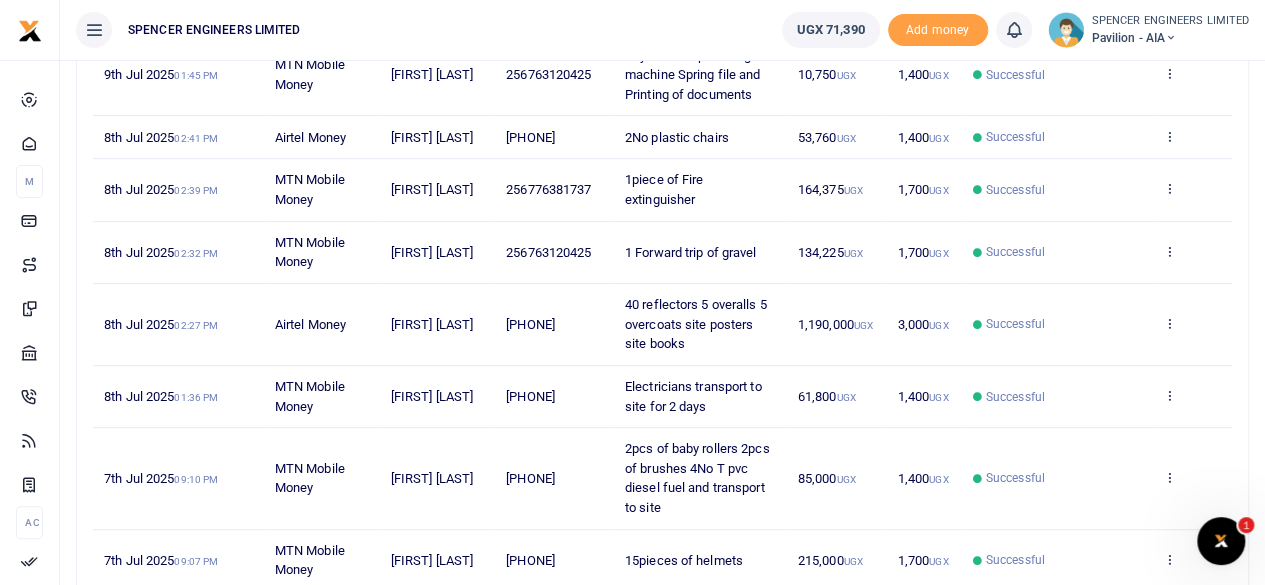 scroll, scrollTop: 0, scrollLeft: 0, axis: both 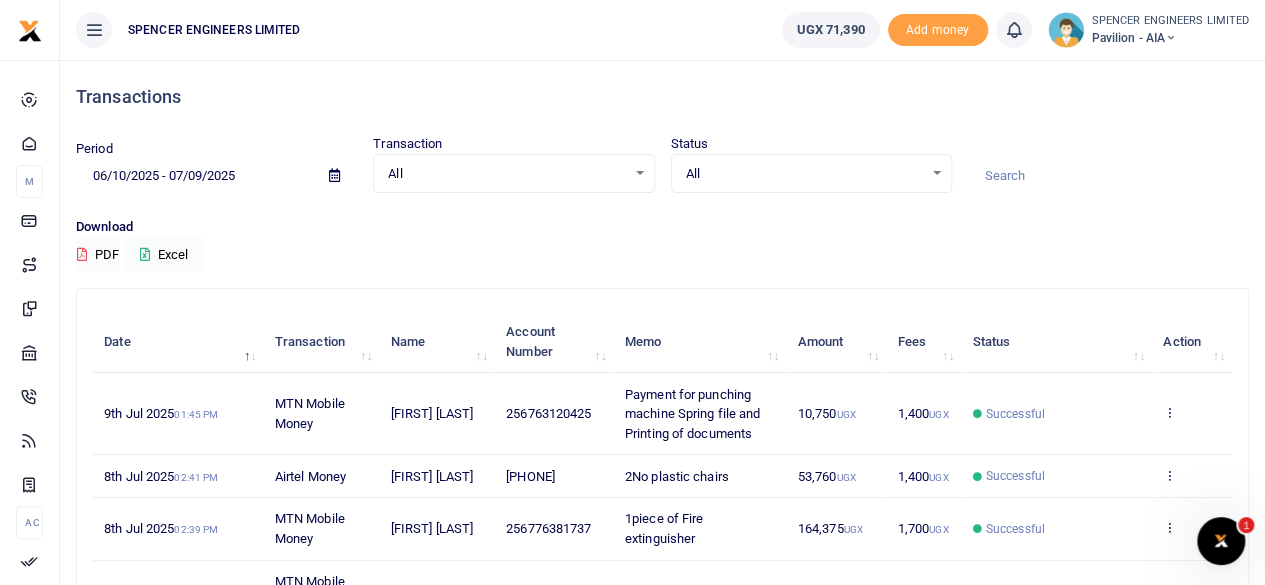 click at bounding box center (1171, 38) 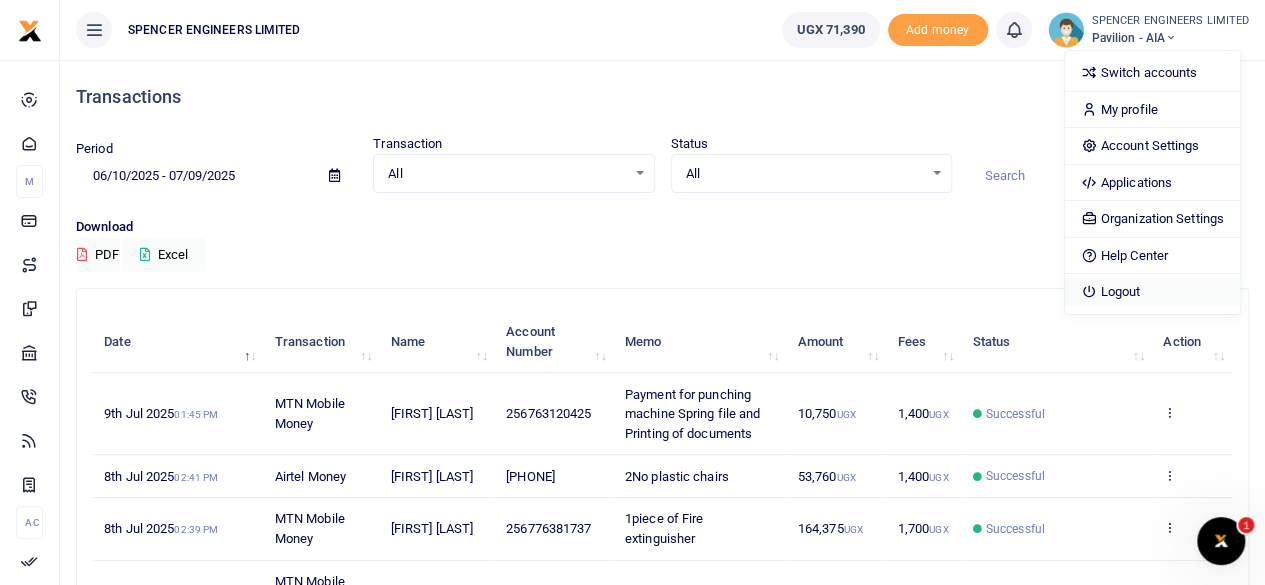 click on "Logout" at bounding box center [1152, 292] 